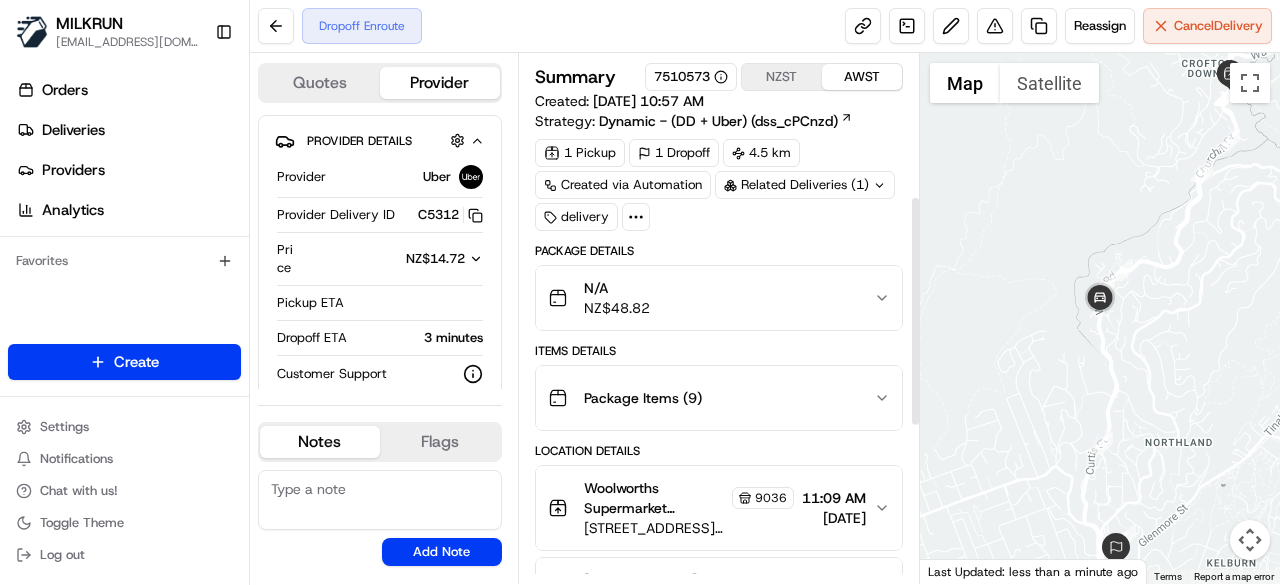 scroll, scrollTop: 0, scrollLeft: 0, axis: both 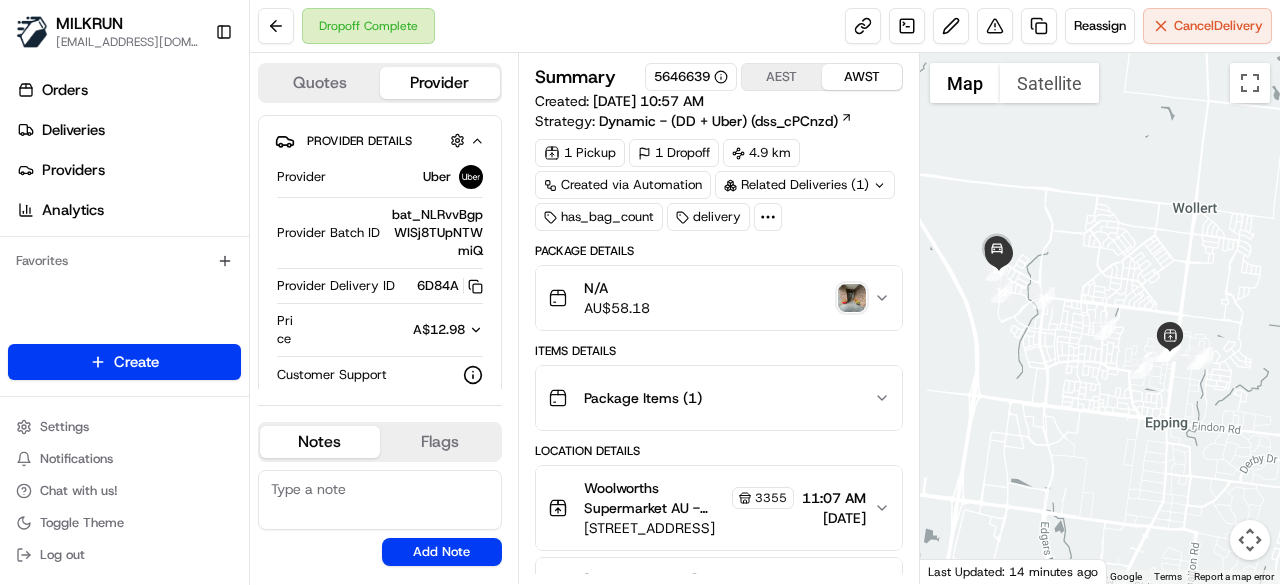 click at bounding box center [852, 298] 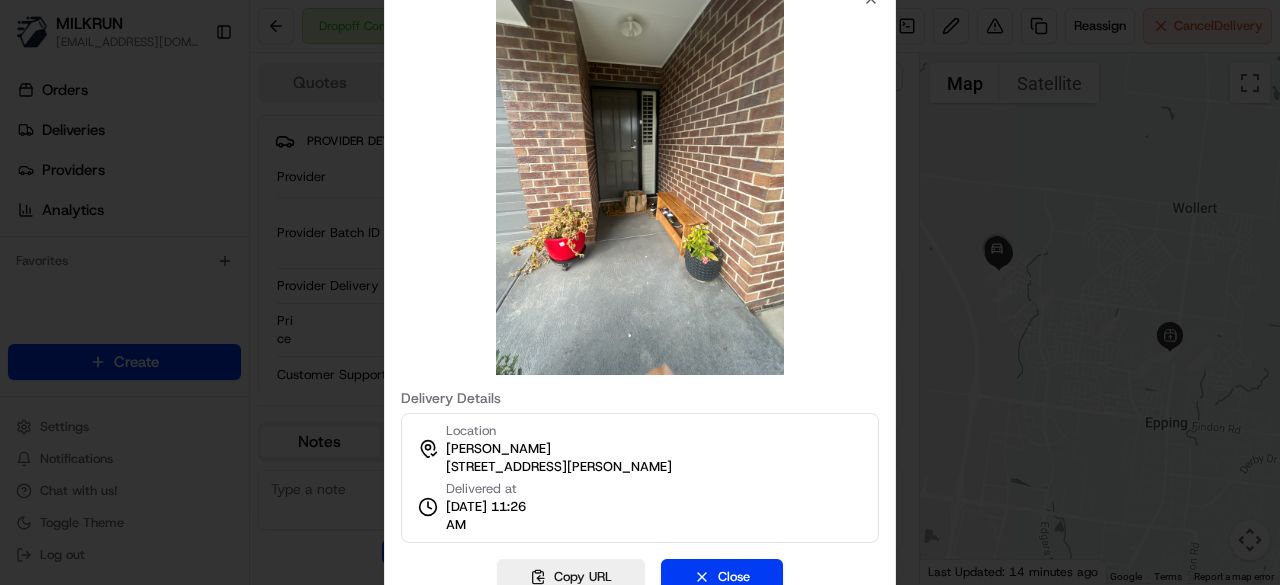click at bounding box center [640, 292] 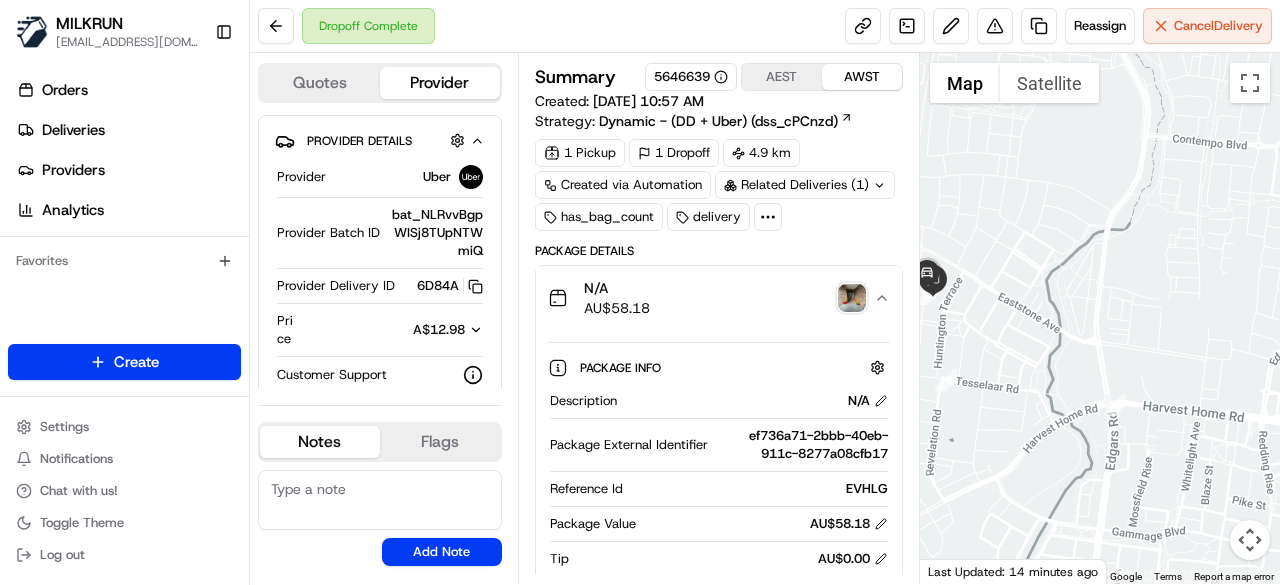 drag, startPoint x: 1033, startPoint y: 263, endPoint x: 1128, endPoint y: 289, distance: 98.49365 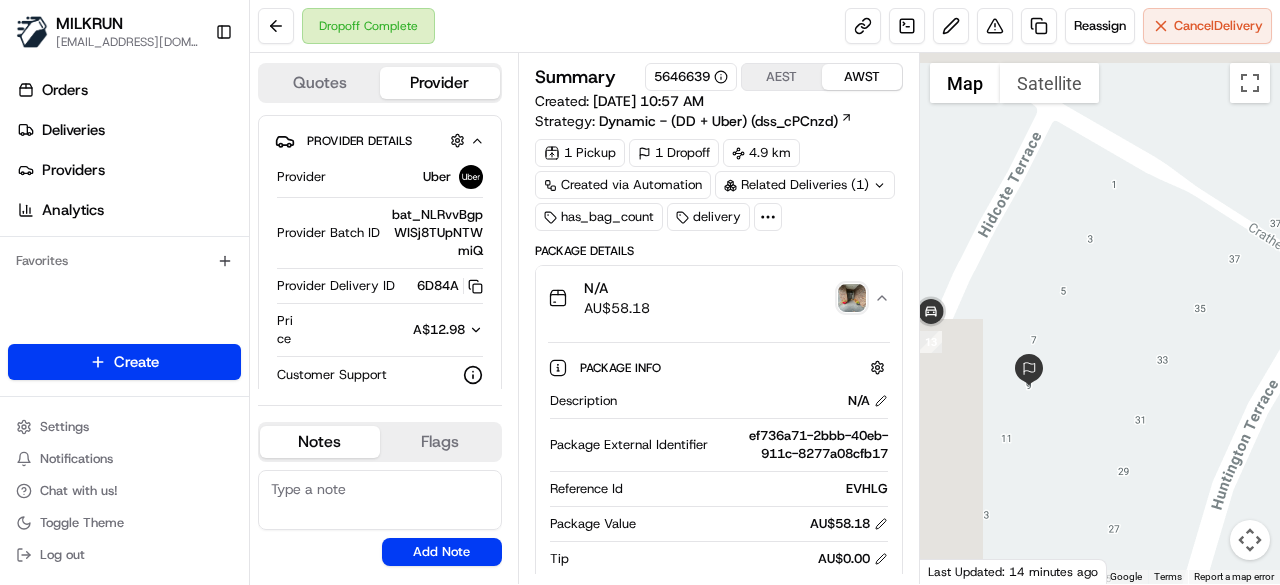 drag, startPoint x: 987, startPoint y: 299, endPoint x: 1084, endPoint y: 333, distance: 102.78619 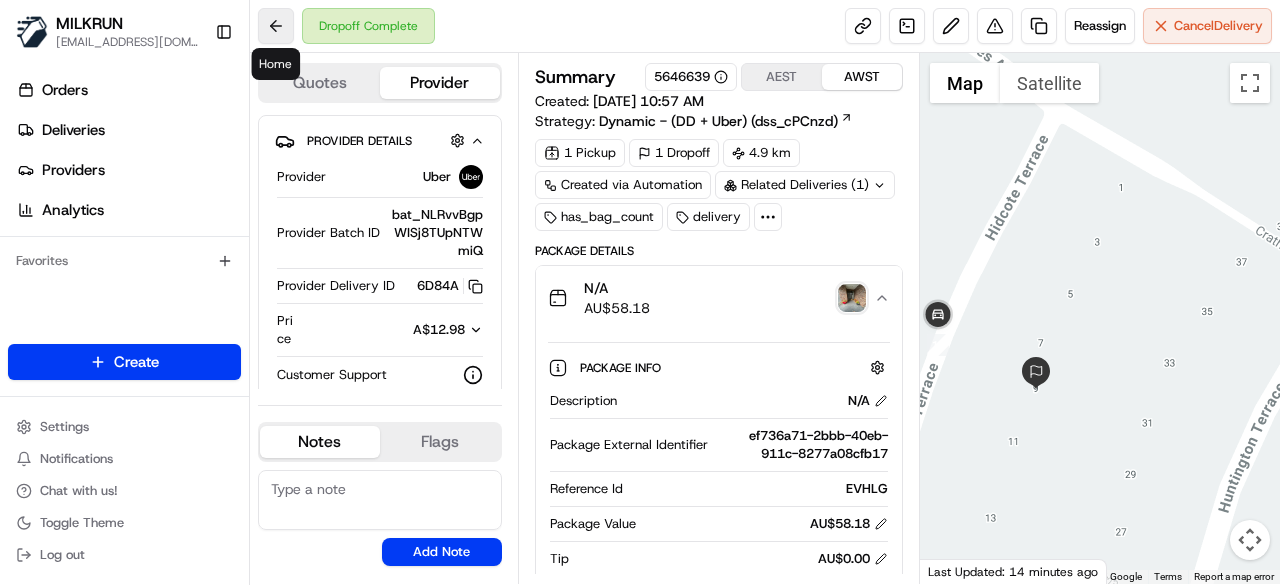click at bounding box center (276, 26) 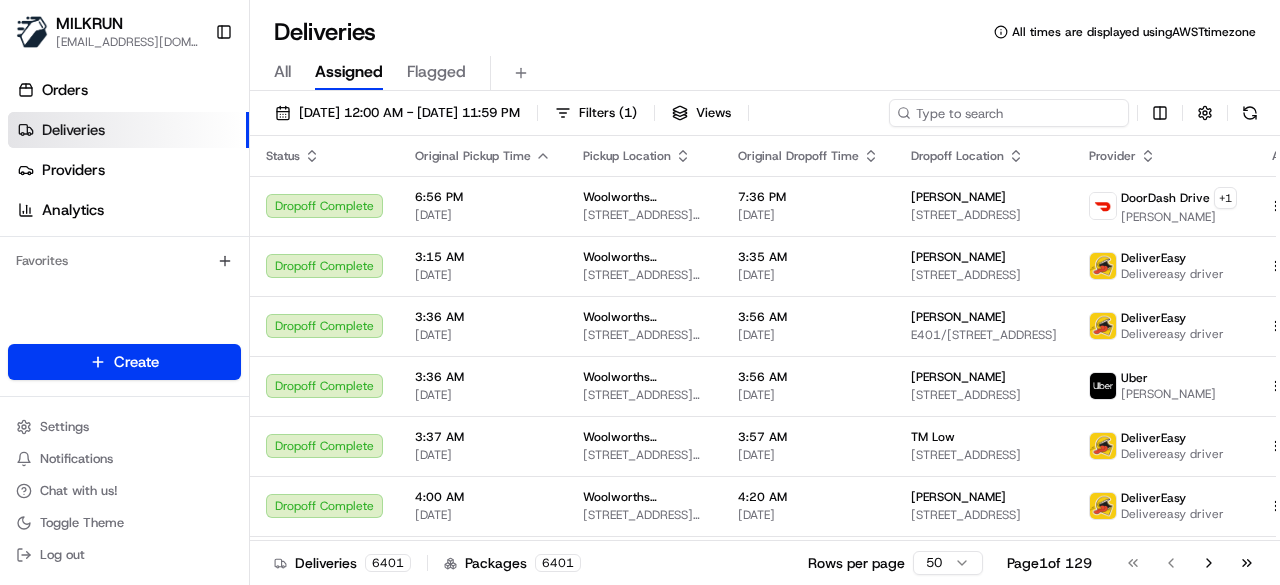 click at bounding box center [1009, 113] 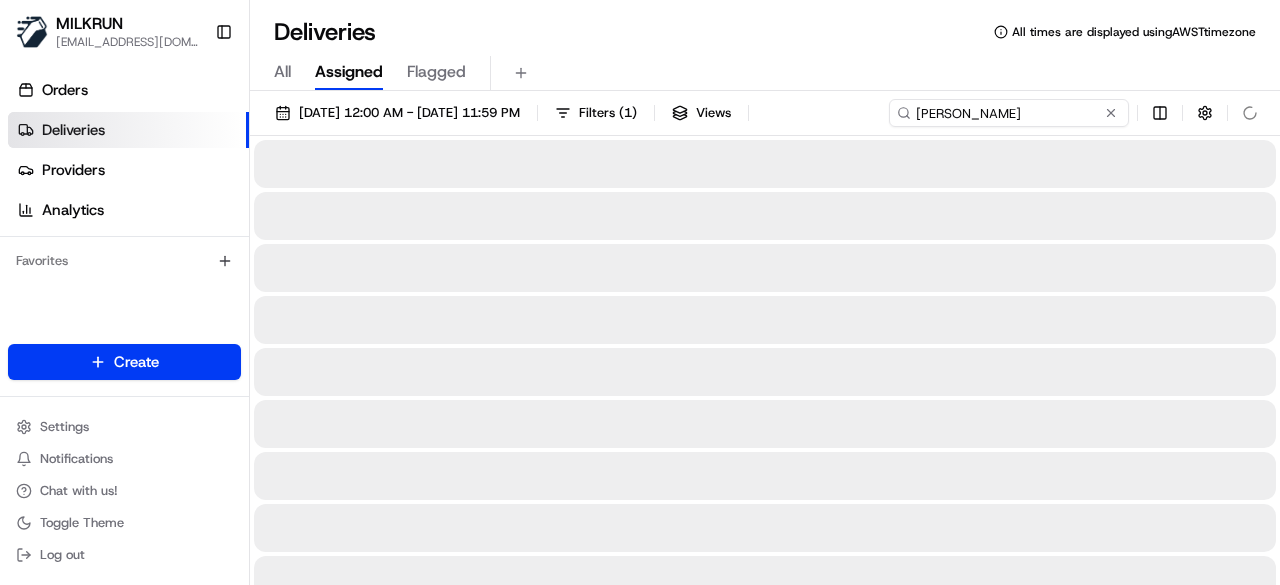 type on "[PERSON_NAME]" 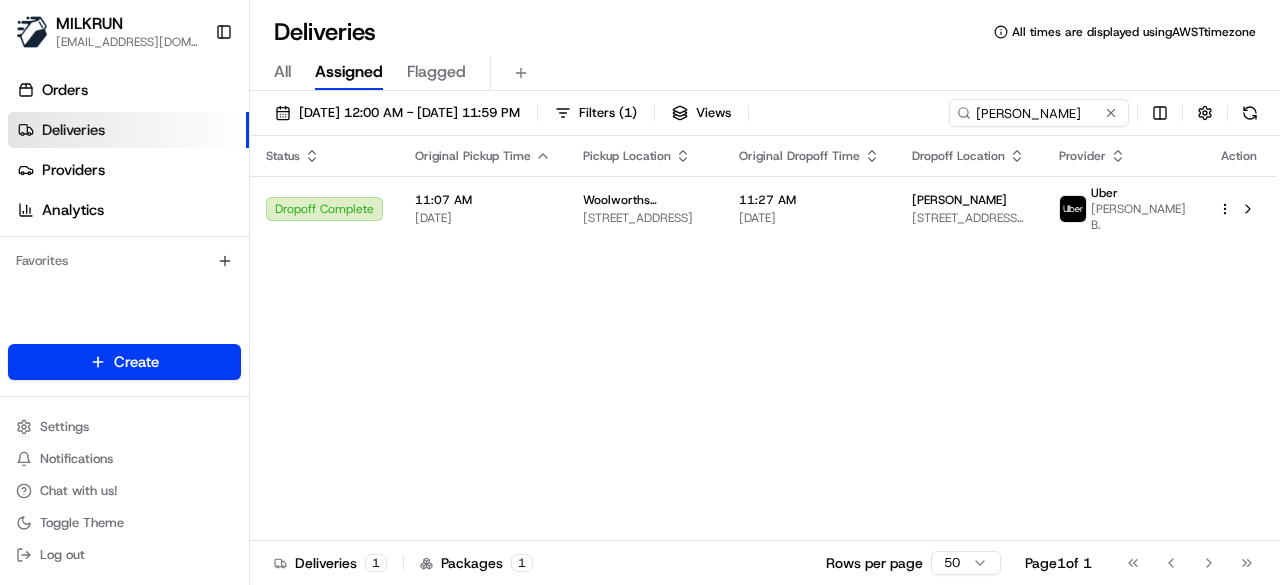 click on "Assigned" at bounding box center (349, 72) 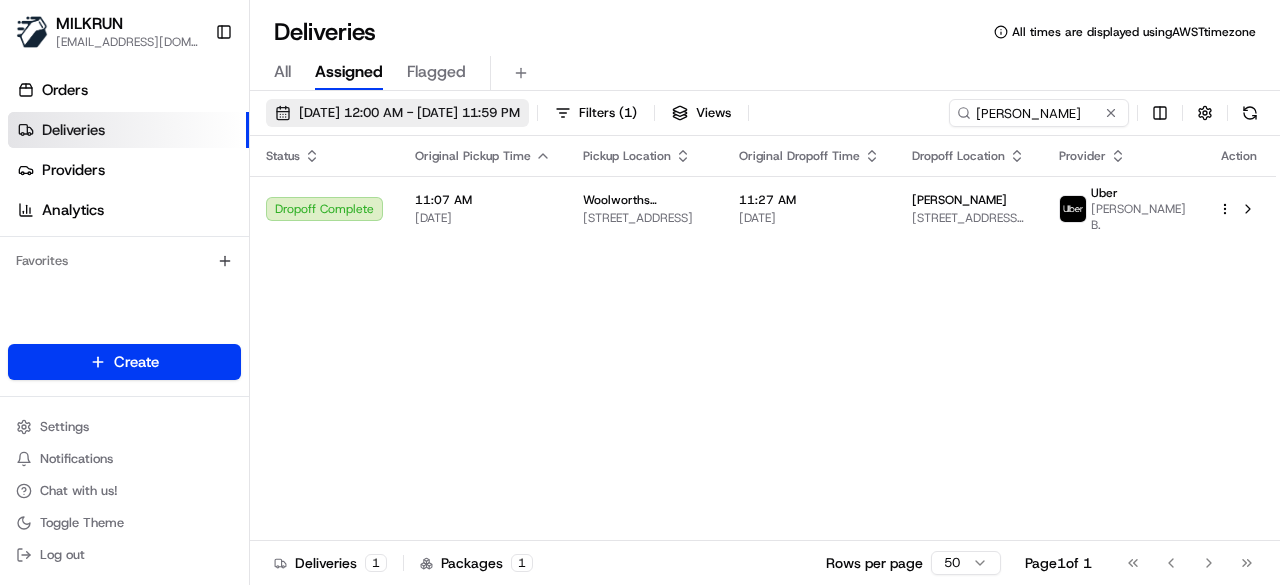 click on "10/07/2025 12:00 AM - 10/07/2025 11:59 PM" at bounding box center (409, 113) 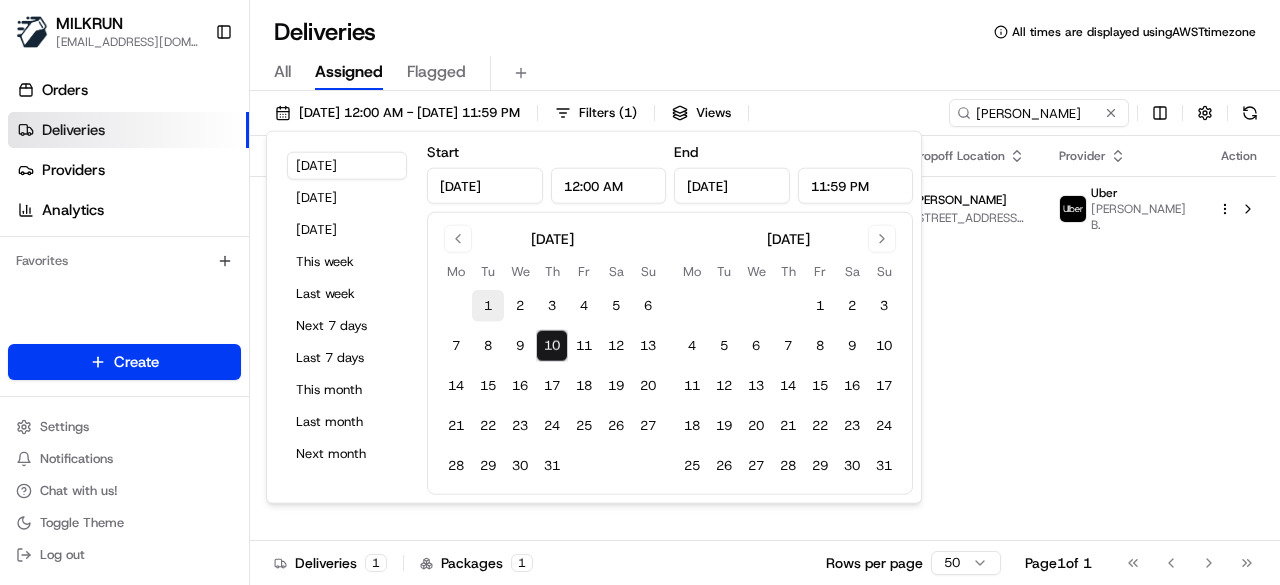 click on "1" at bounding box center (488, 306) 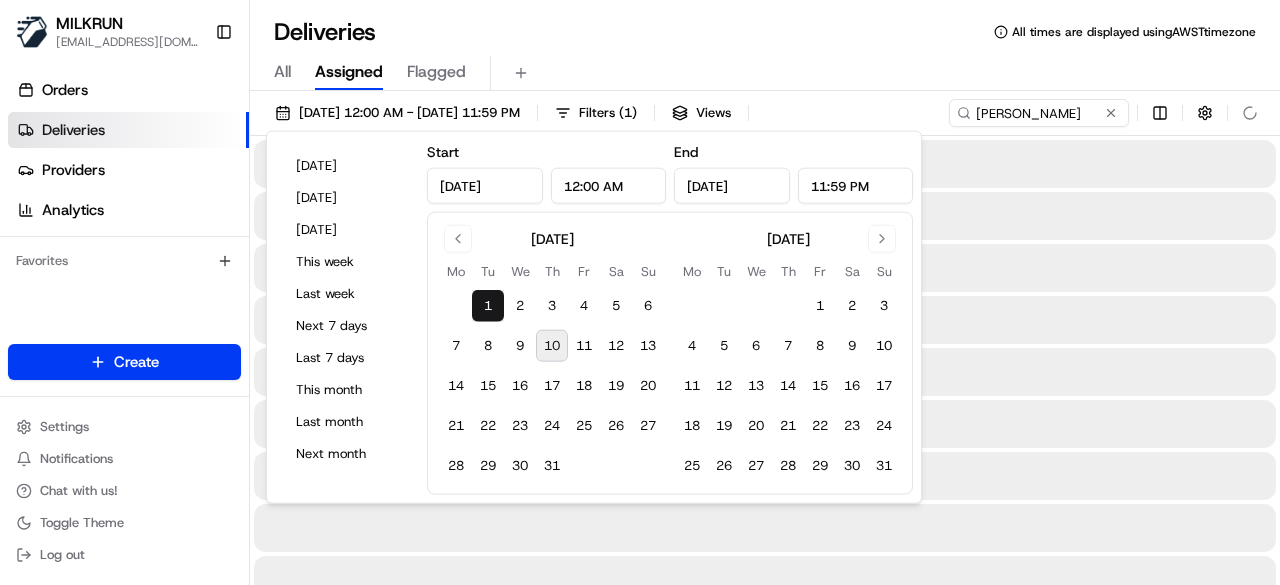 click at bounding box center [765, 268] 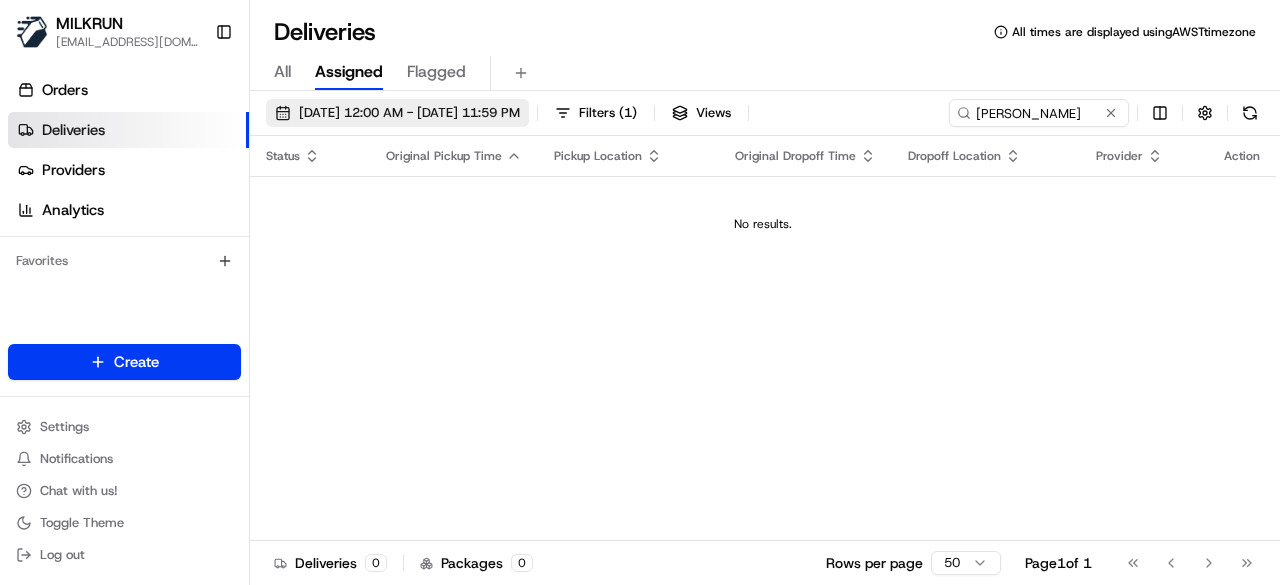 click on "01/07/2025 12:00 AM - 01/07/2025 11:59 PM" at bounding box center [409, 113] 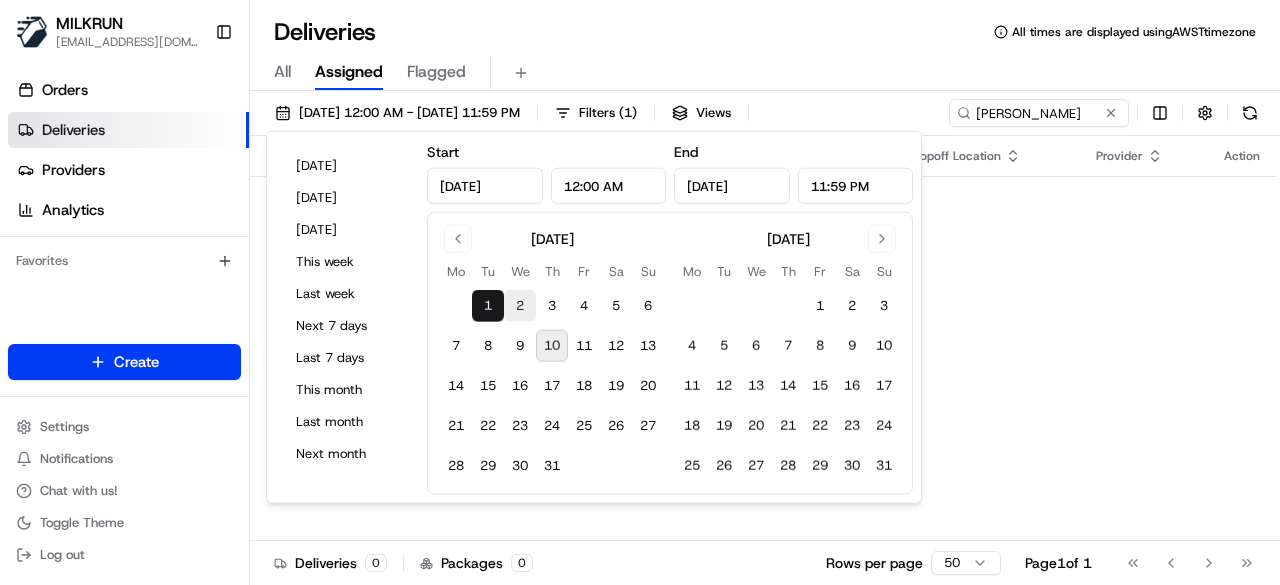 click on "2" at bounding box center (520, 306) 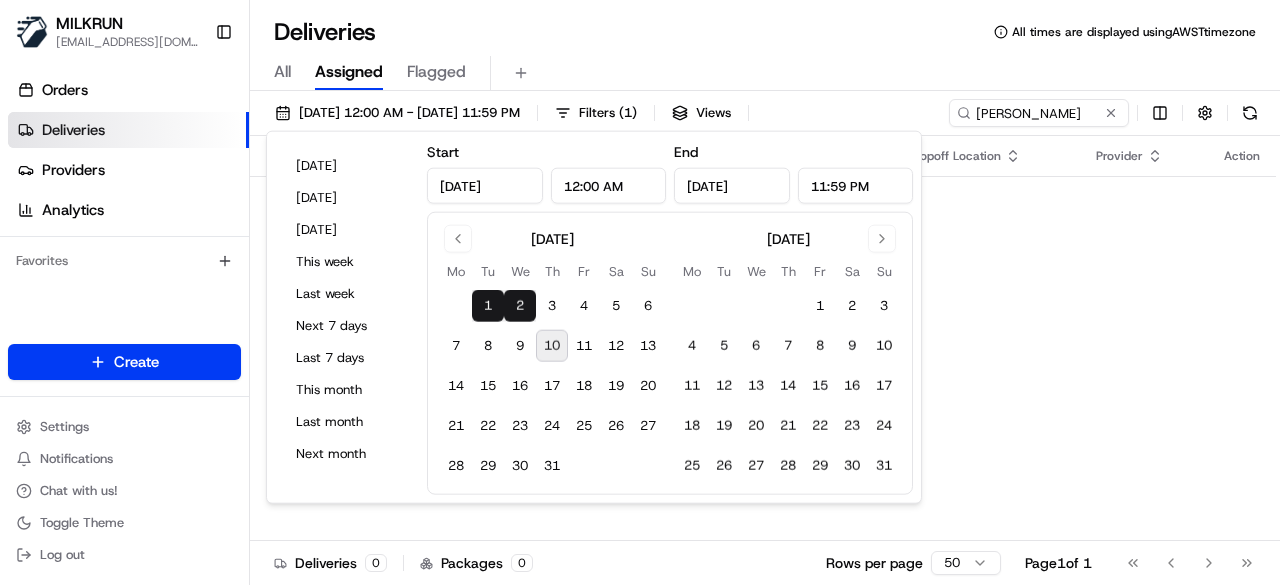 click on "Jul 1, 2025" at bounding box center (485, 186) 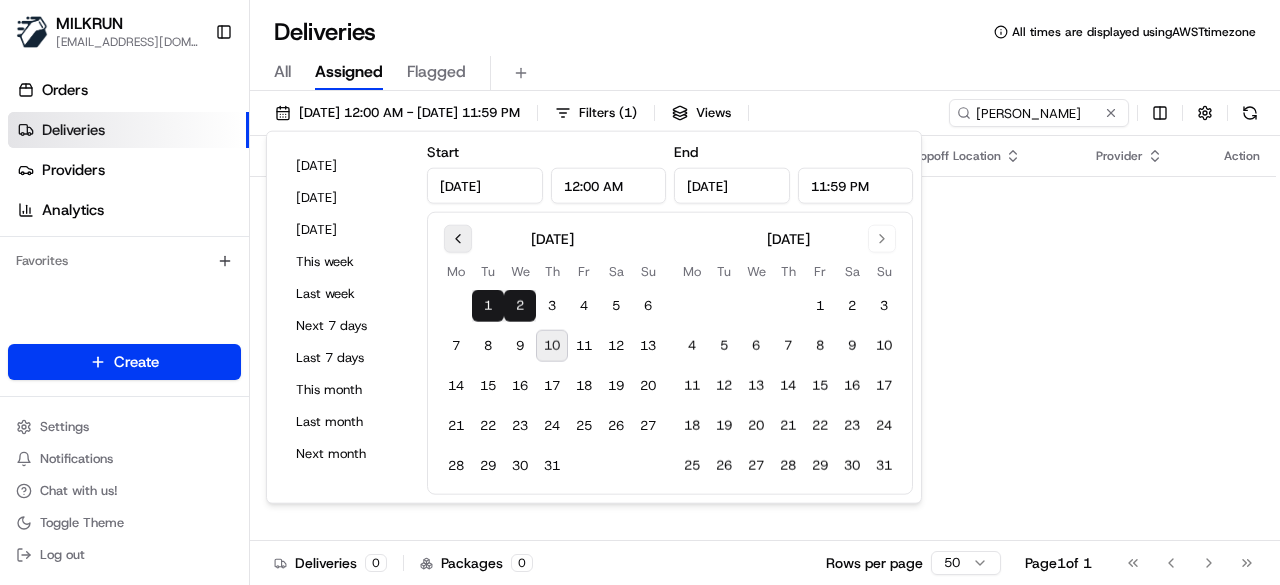 click at bounding box center (458, 239) 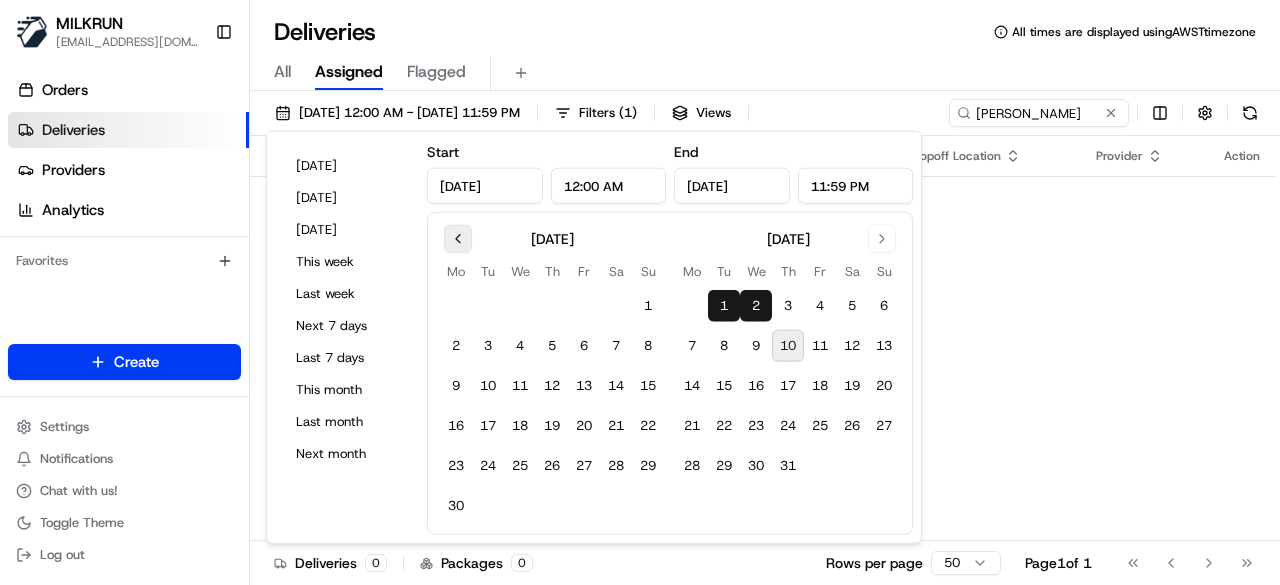 click at bounding box center [458, 239] 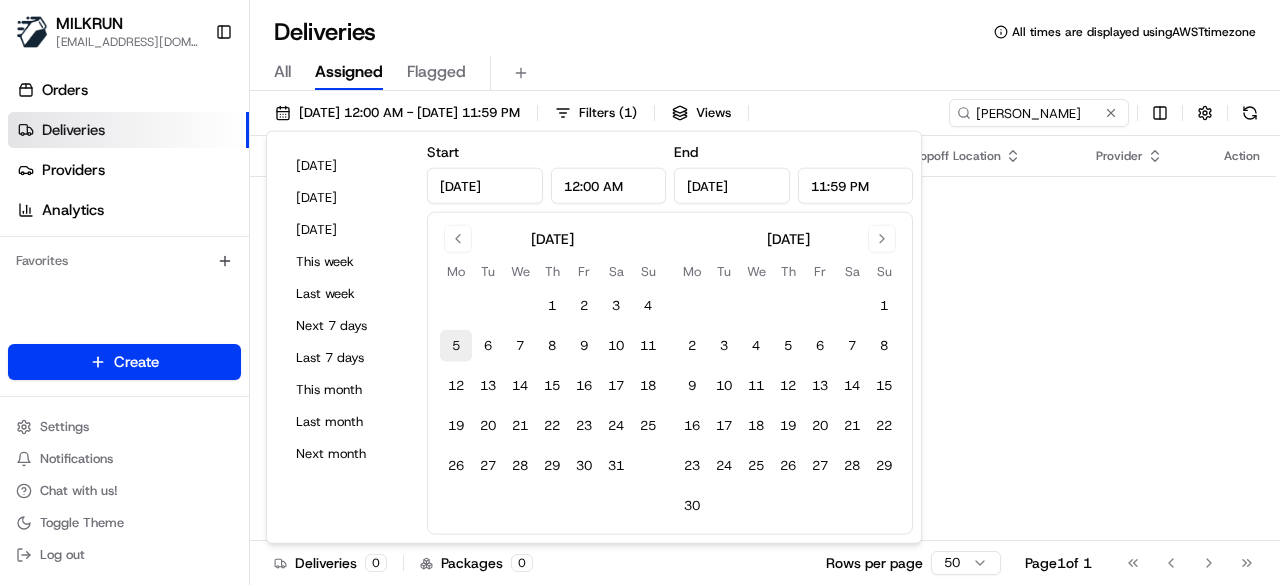 click on "5 6 7 8 9 10 11" at bounding box center [552, 346] 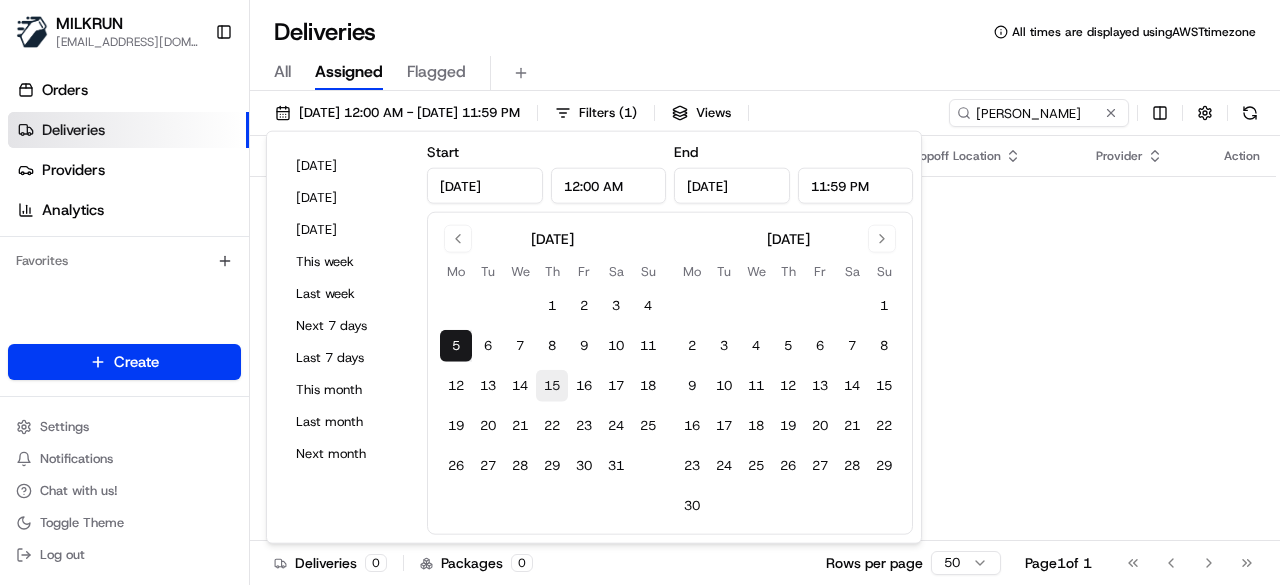 click on "15" at bounding box center (552, 386) 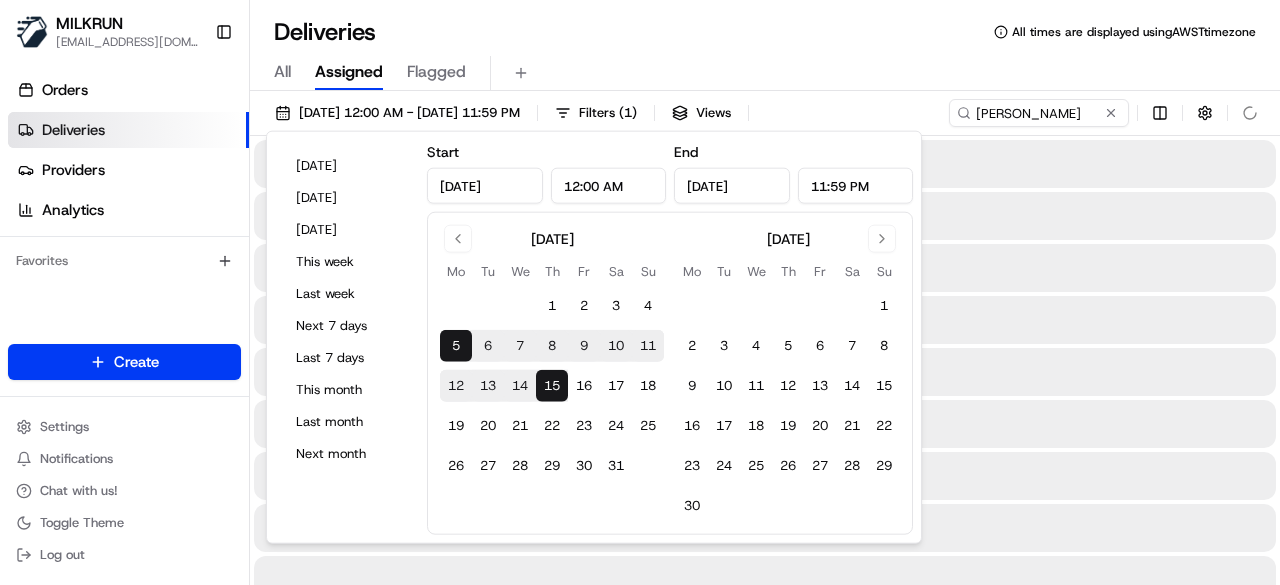 drag, startPoint x: 569, startPoint y: 391, endPoint x: 550, endPoint y: 382, distance: 21.023796 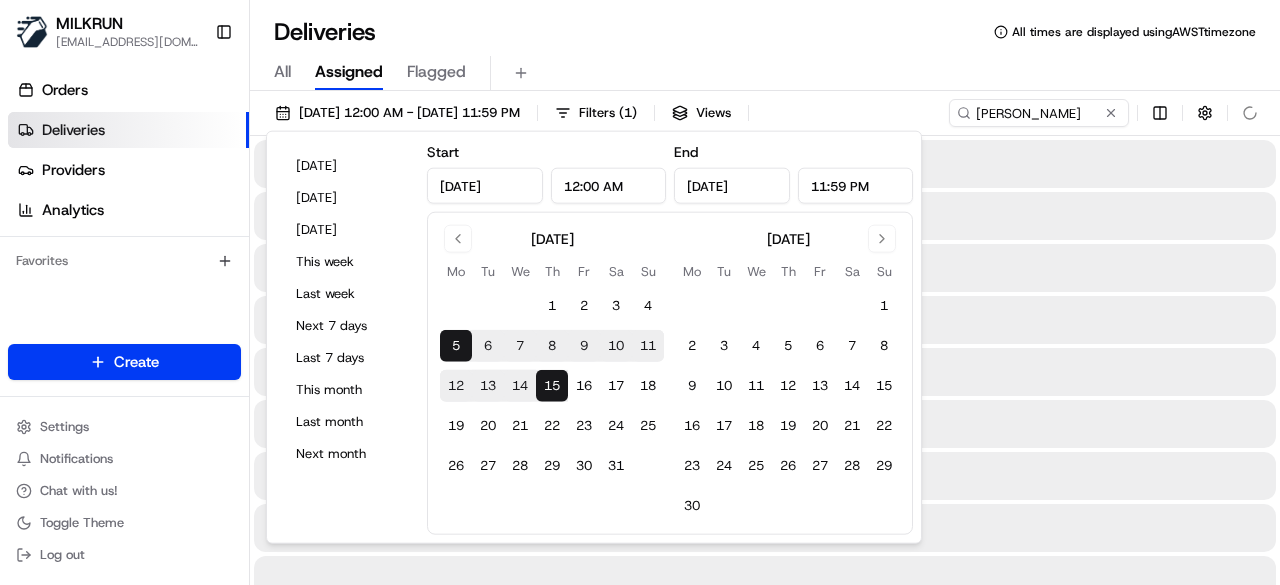 click on "15" at bounding box center [552, 386] 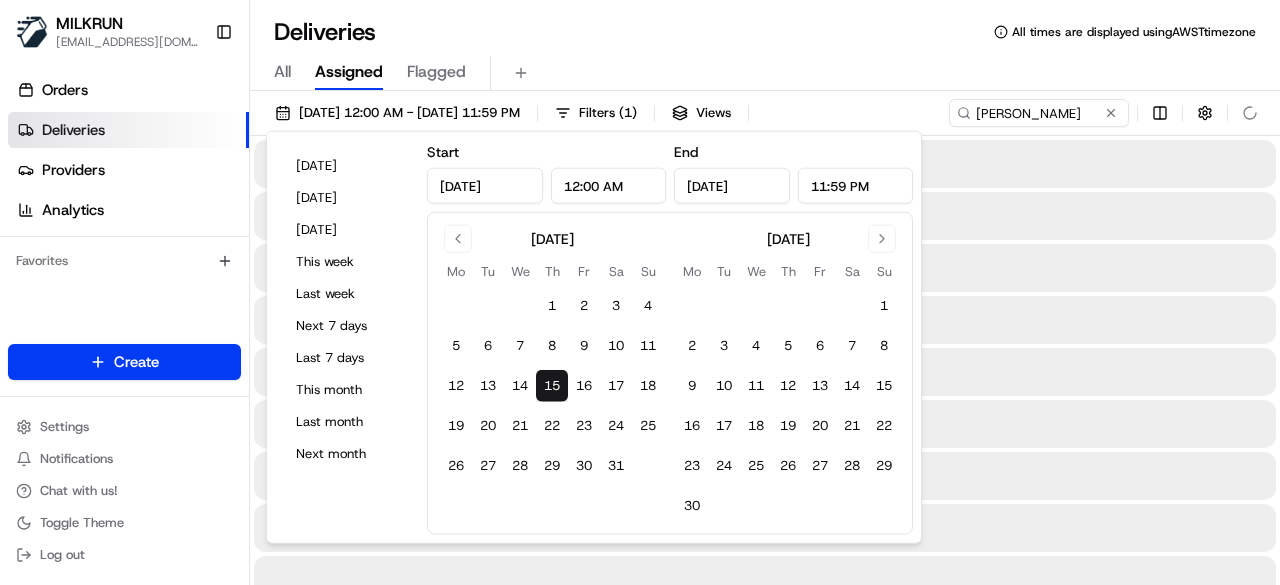 click at bounding box center (765, 268) 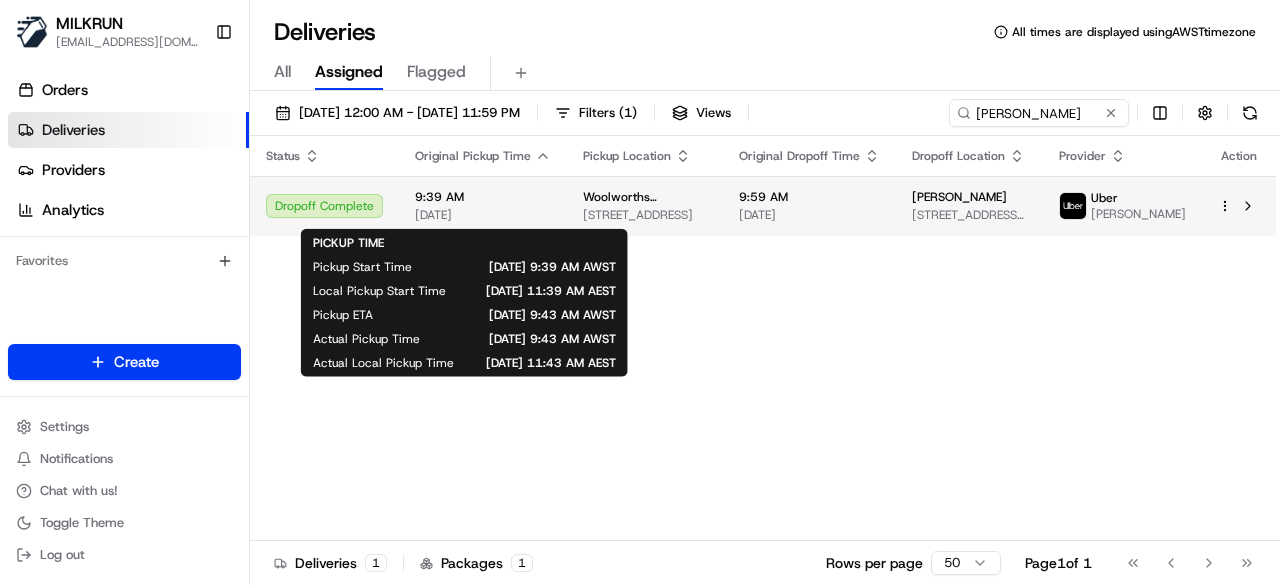 click on "15/05/2025" at bounding box center (483, 215) 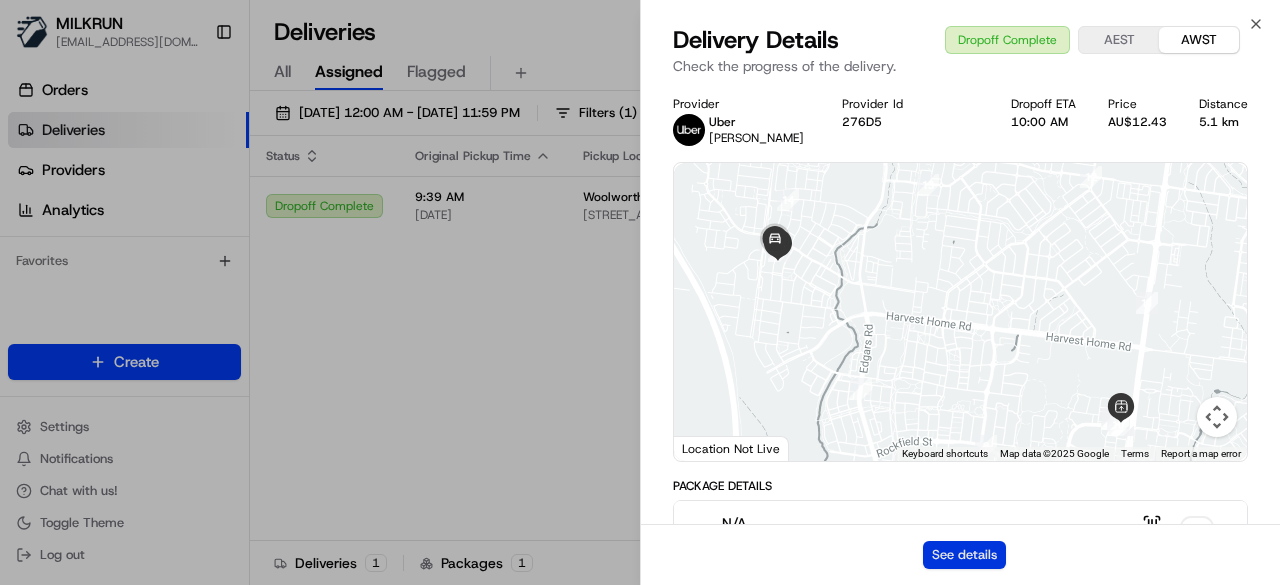 click on "See details" at bounding box center [964, 555] 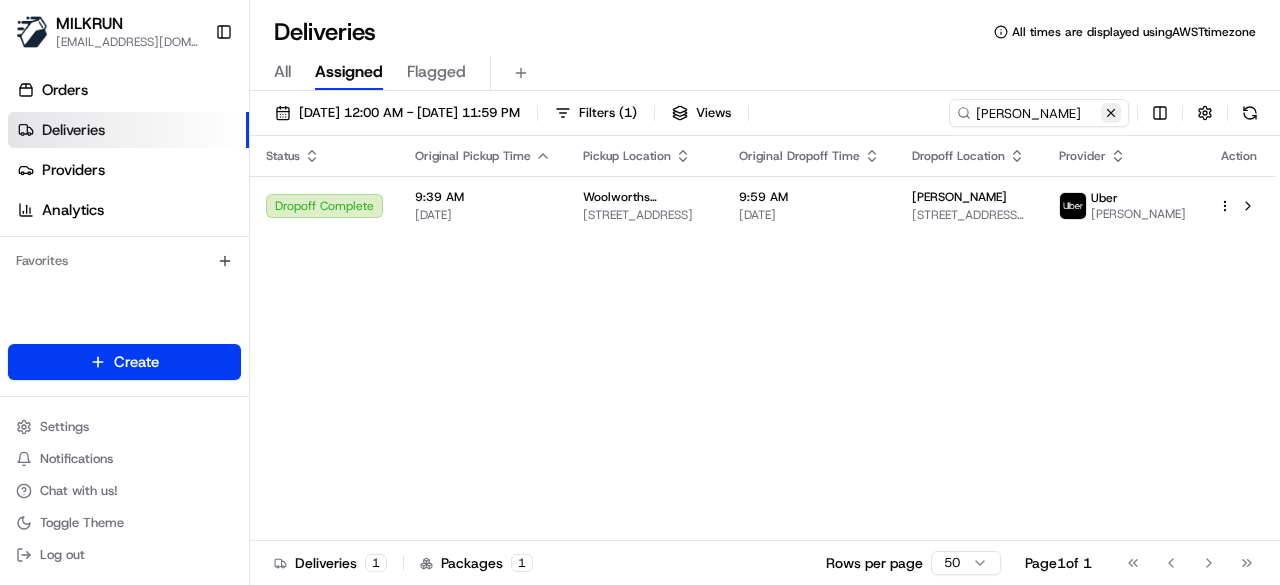 click at bounding box center [1111, 113] 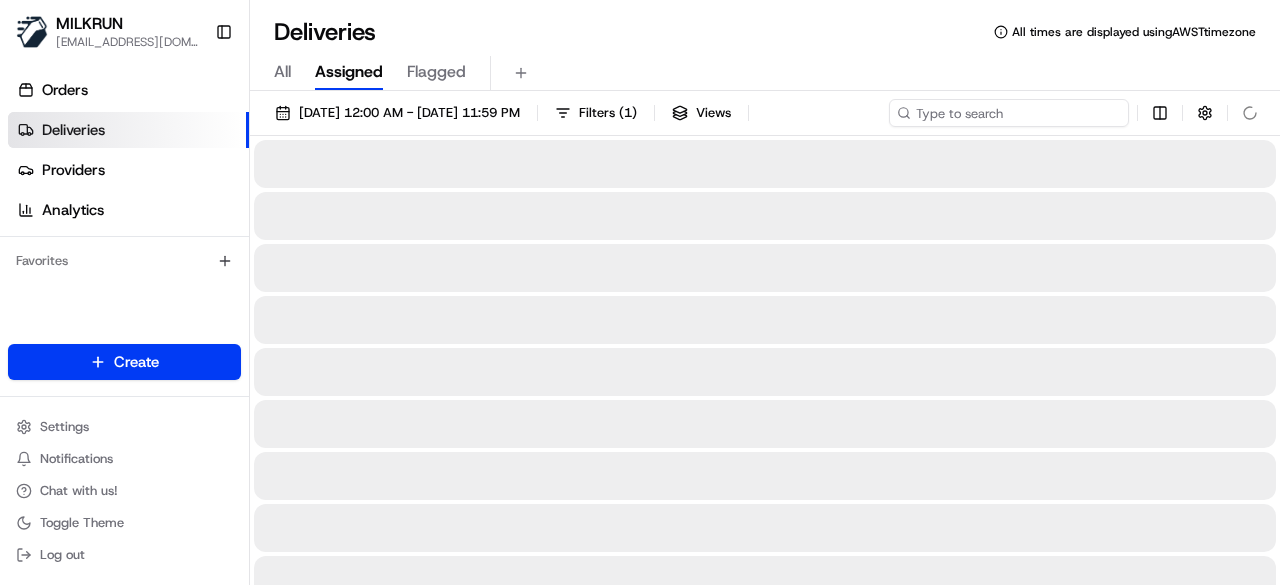 click at bounding box center [1009, 113] 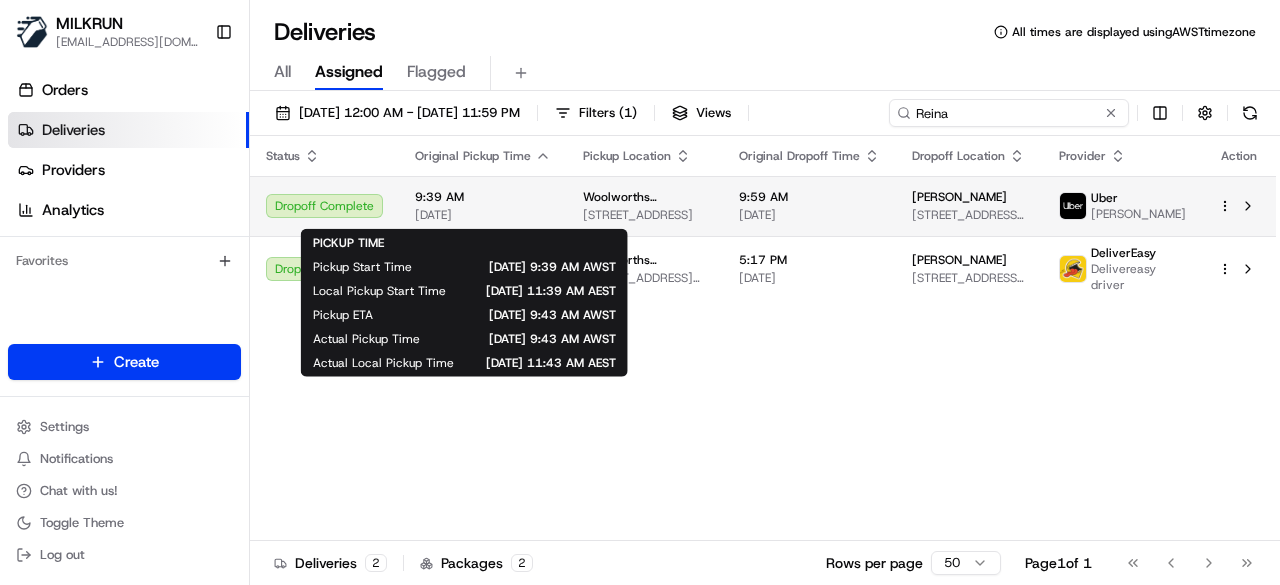 type on "Reina" 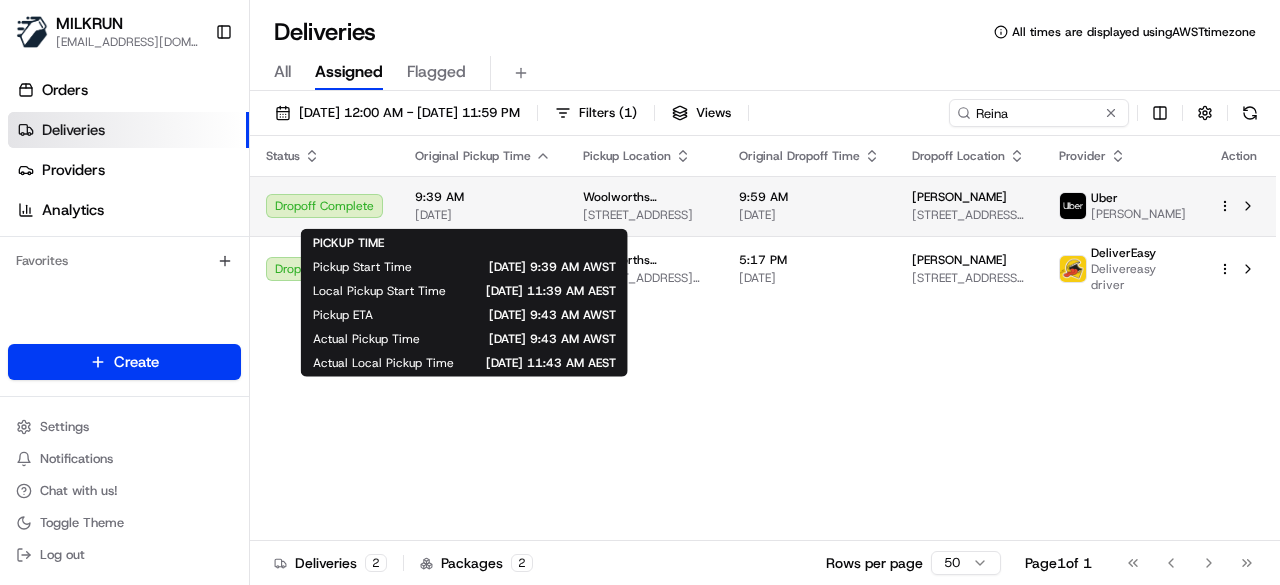 click on "9:39 AM" at bounding box center [483, 197] 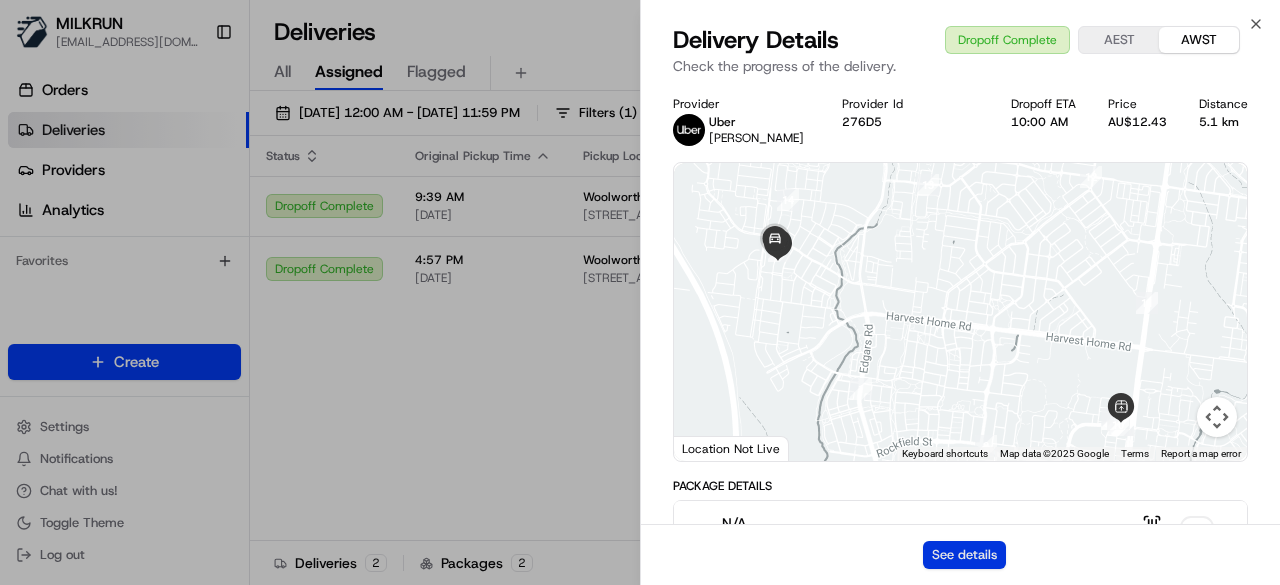 click on "See details" at bounding box center [964, 555] 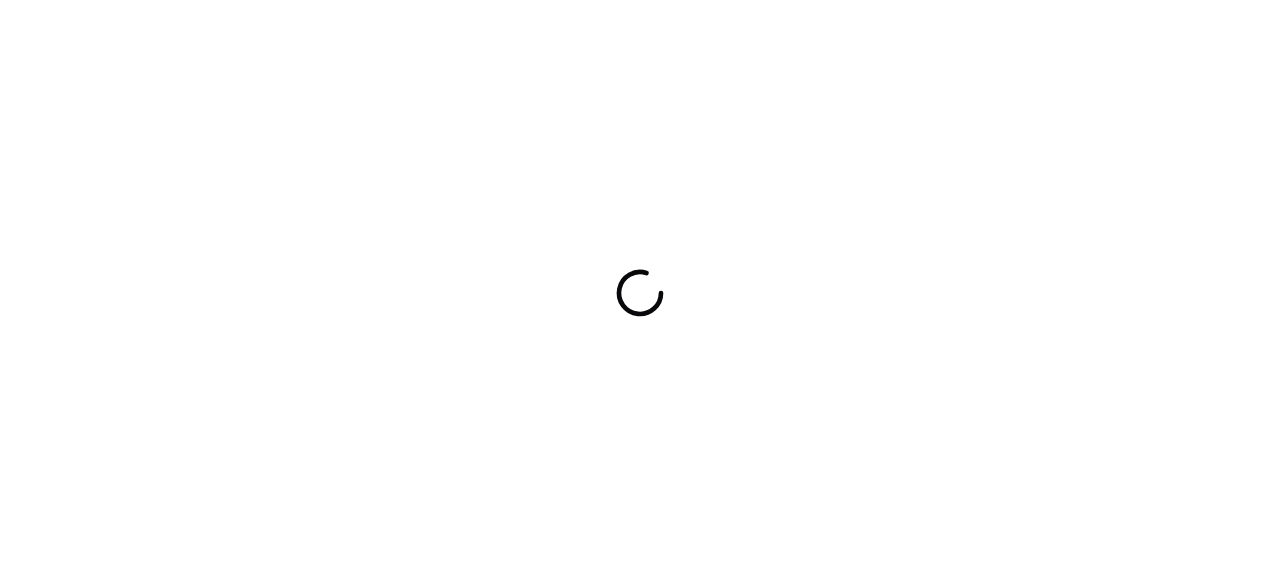 scroll, scrollTop: 0, scrollLeft: 0, axis: both 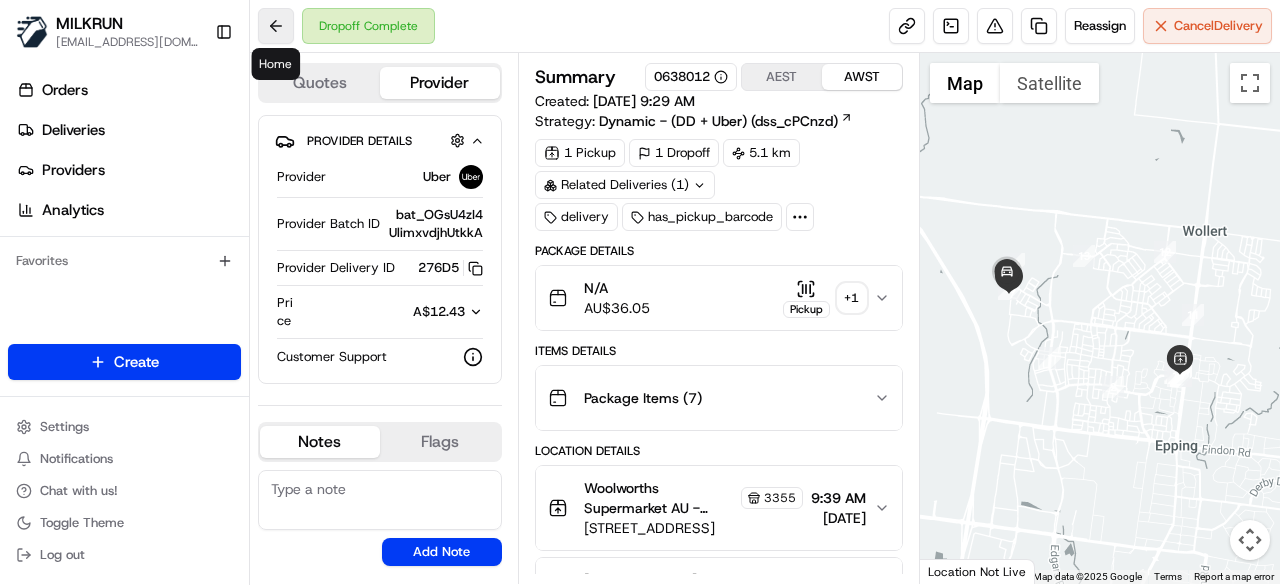 click at bounding box center [276, 26] 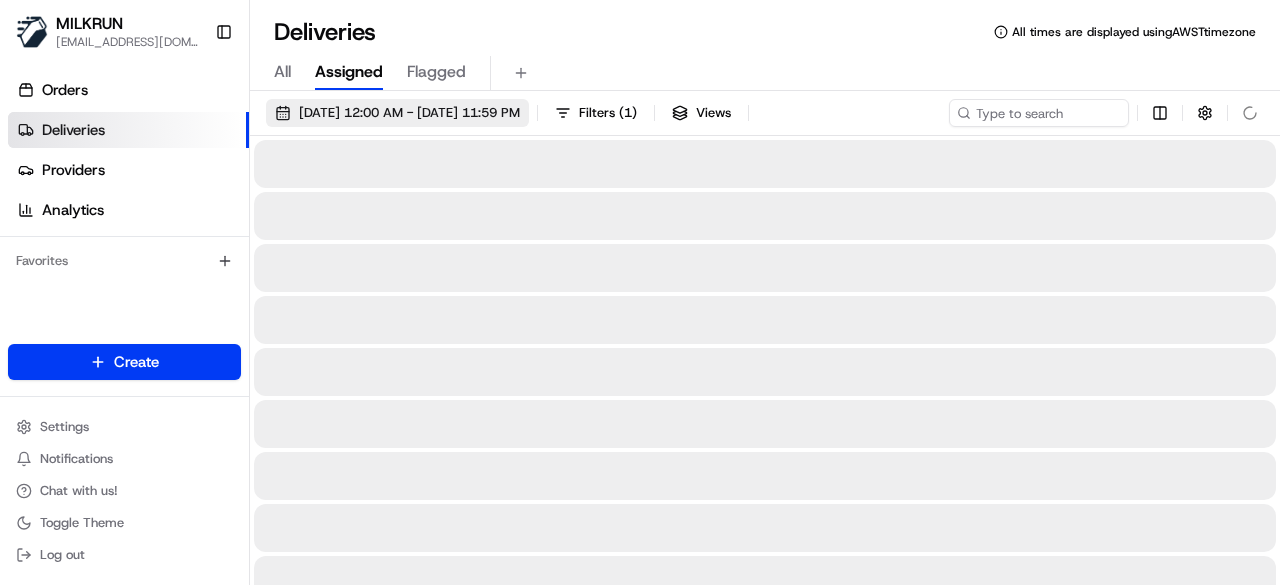 click on "10/07/2025 12:00 AM - 10/07/2025 11:59 PM" at bounding box center [409, 113] 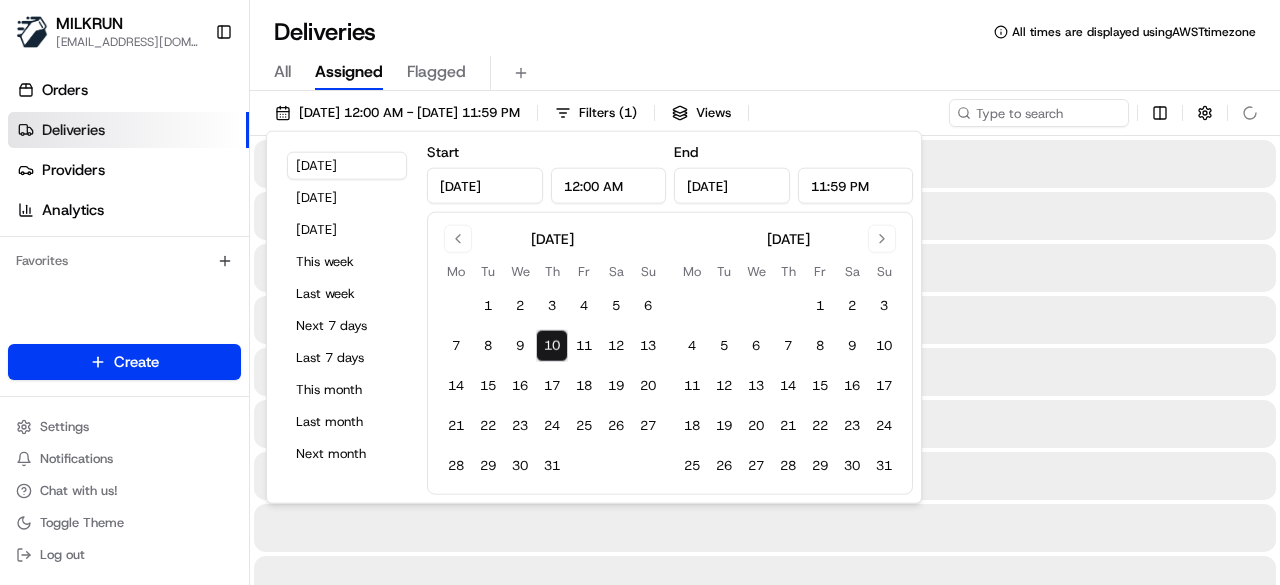 click on "10" at bounding box center (552, 346) 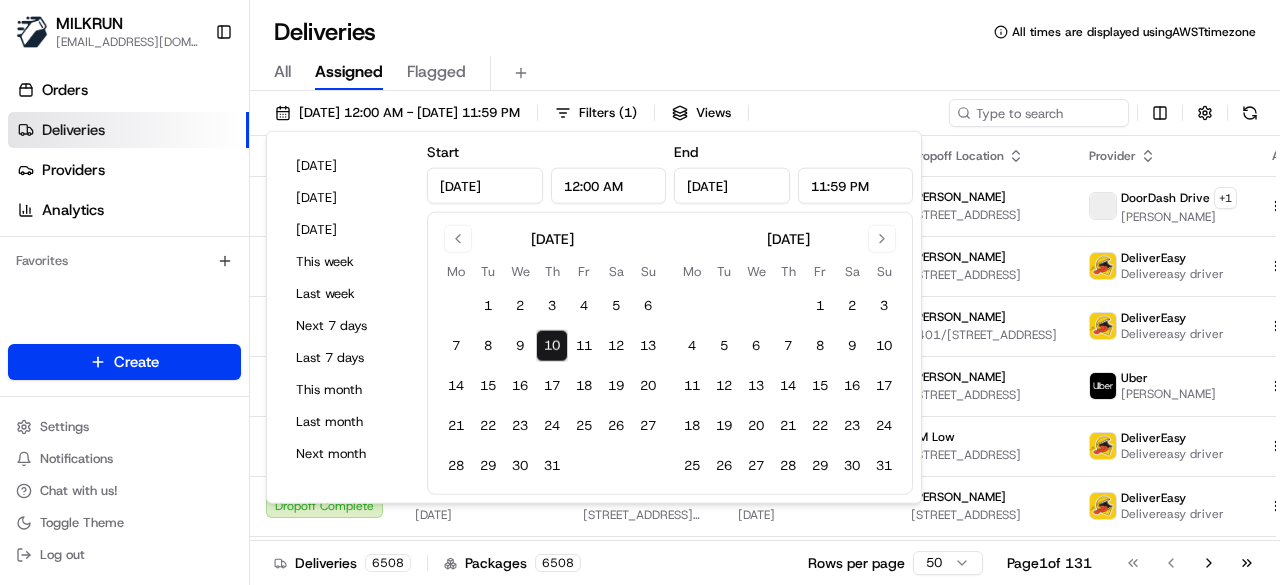 click on "10" at bounding box center (552, 346) 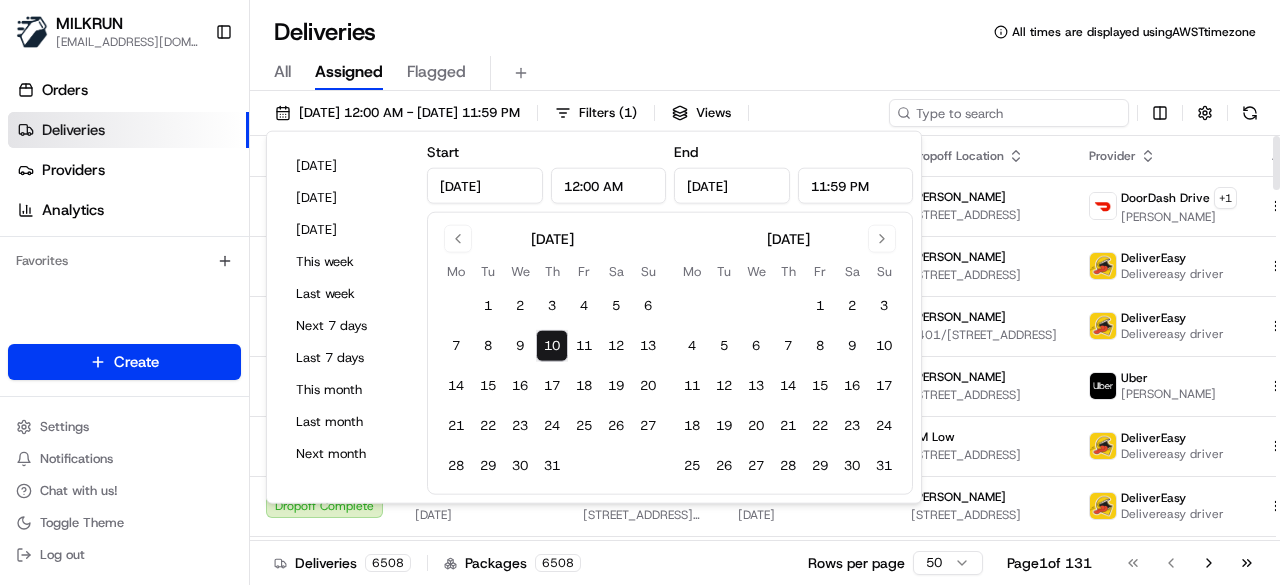 click at bounding box center [1009, 113] 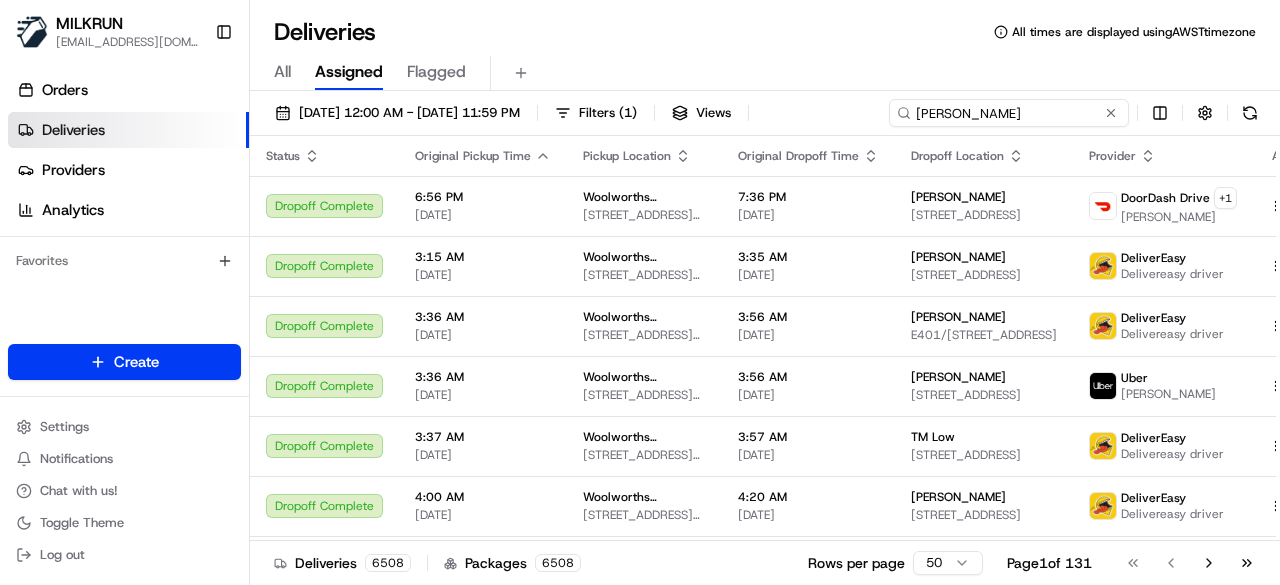 type on "reina lay" 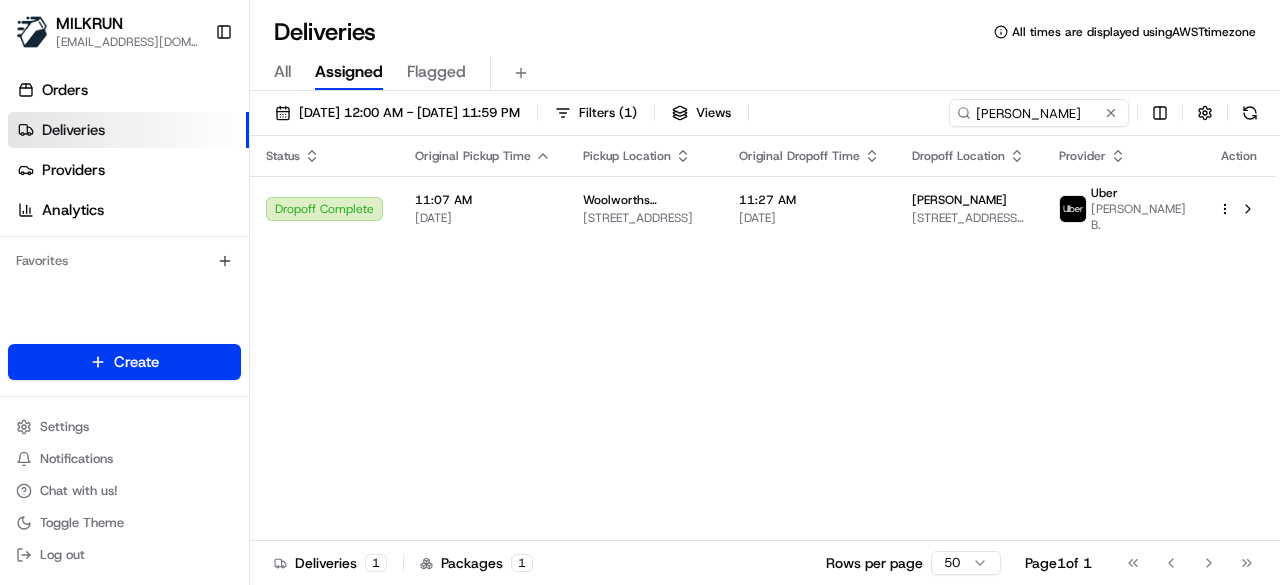 click on "[PERSON_NAME]" at bounding box center [969, 200] 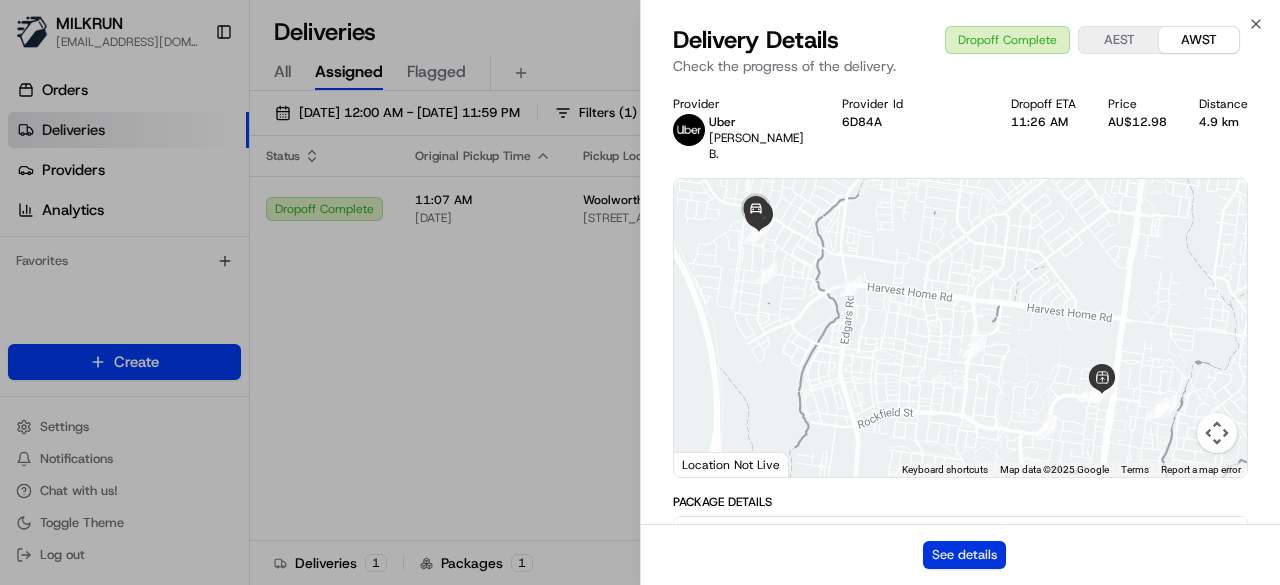 drag, startPoint x: 947, startPoint y: 540, endPoint x: 959, endPoint y: 549, distance: 15 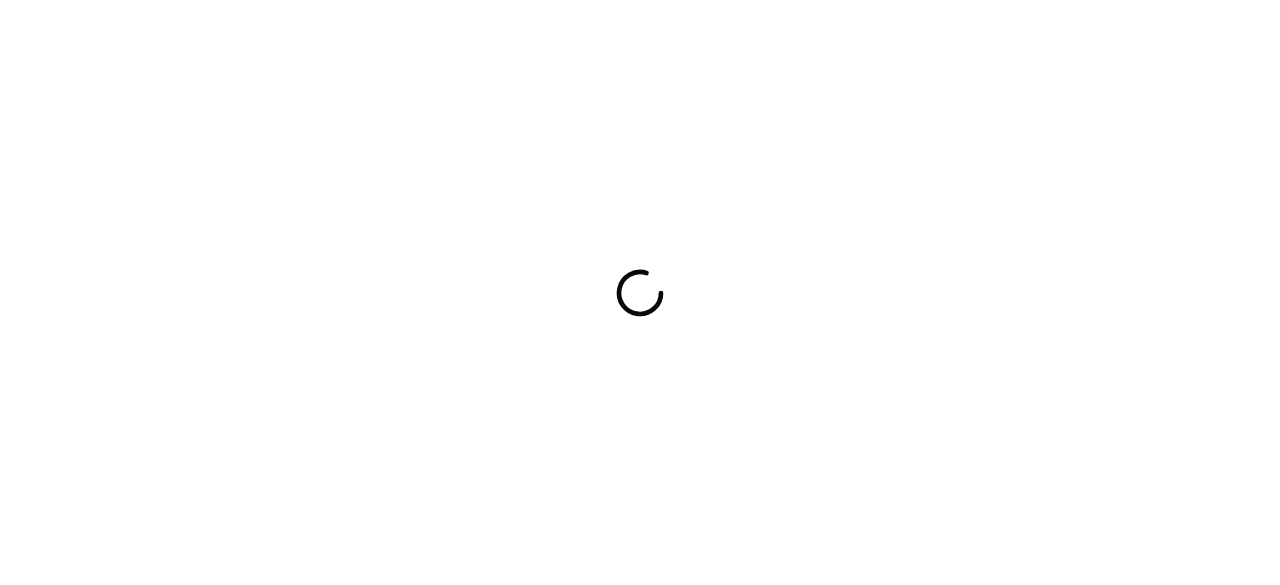 scroll, scrollTop: 0, scrollLeft: 0, axis: both 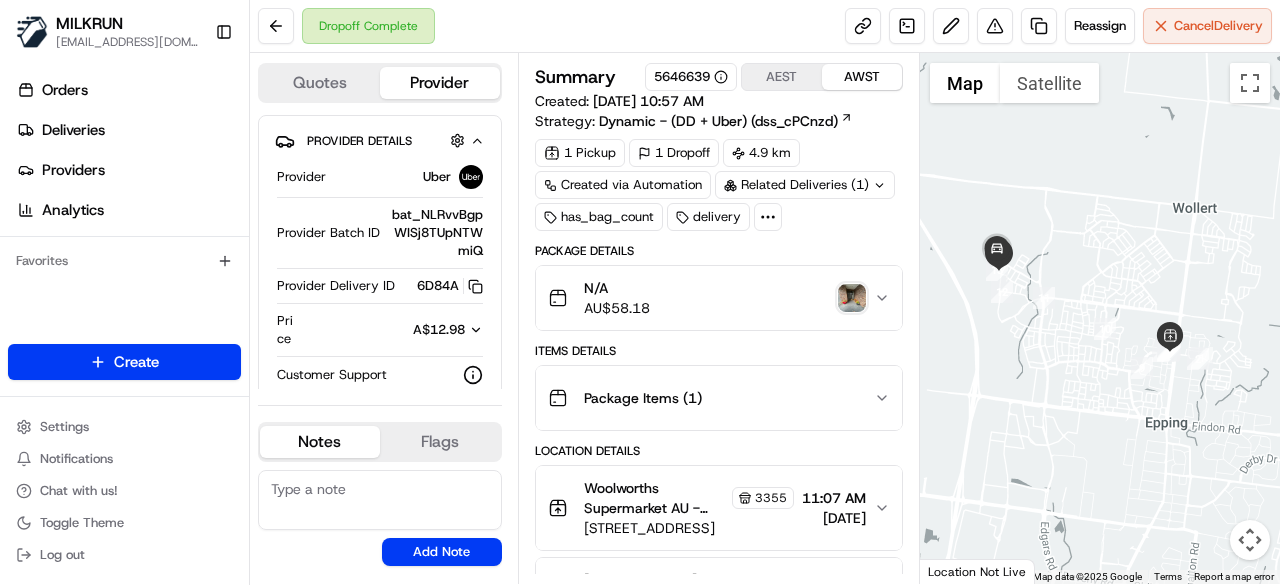 click at bounding box center [852, 298] 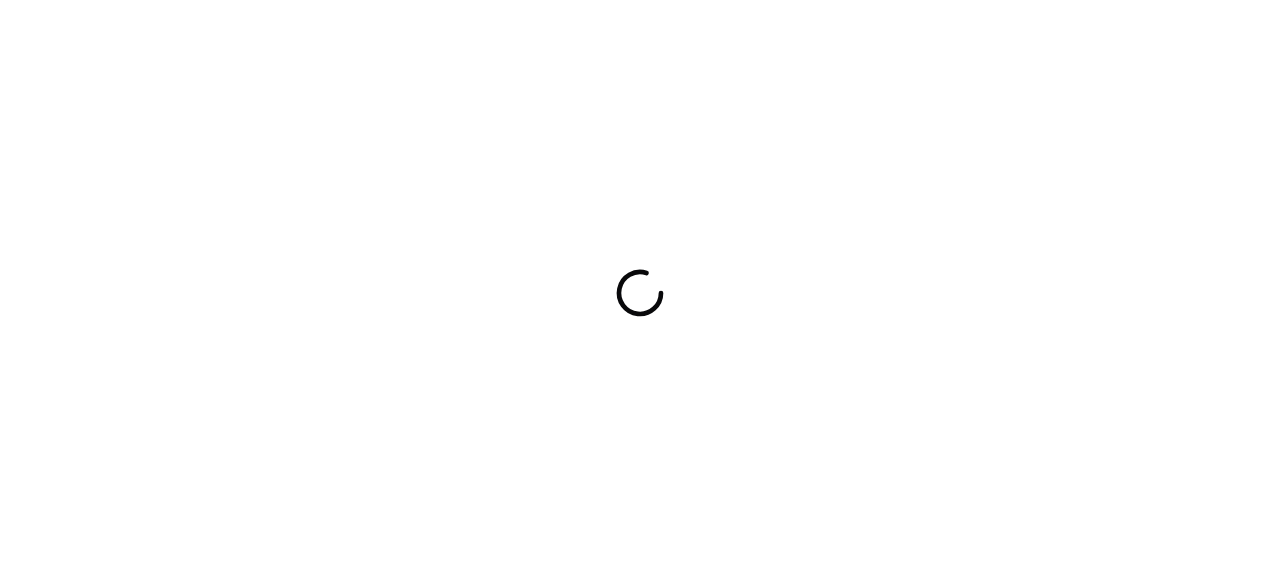 scroll, scrollTop: 0, scrollLeft: 0, axis: both 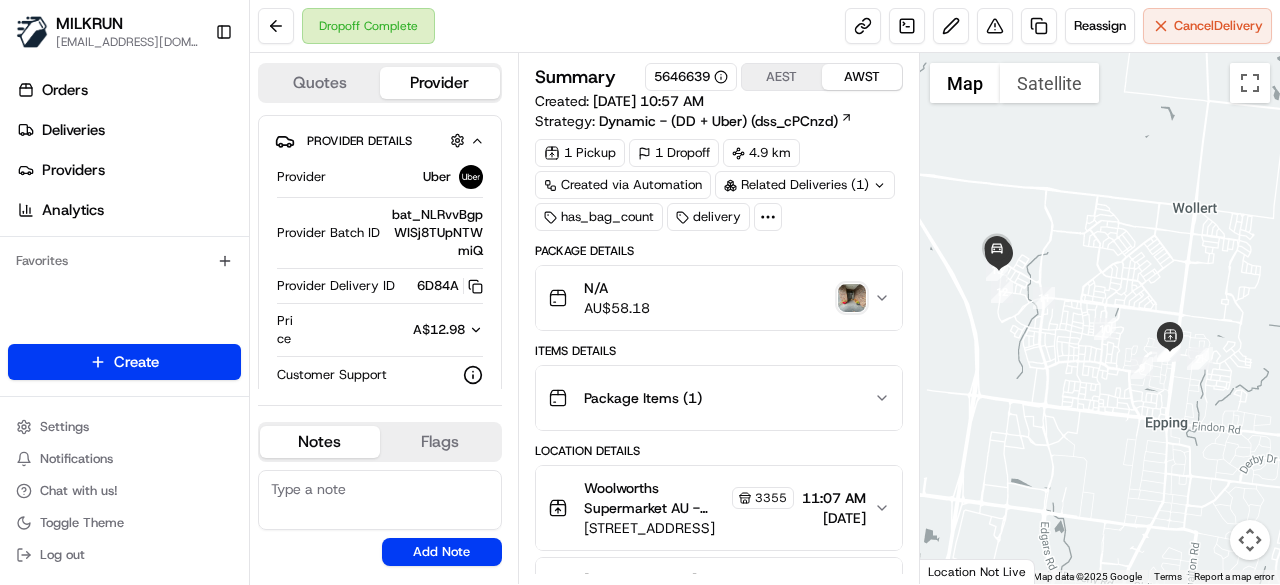 click at bounding box center [852, 298] 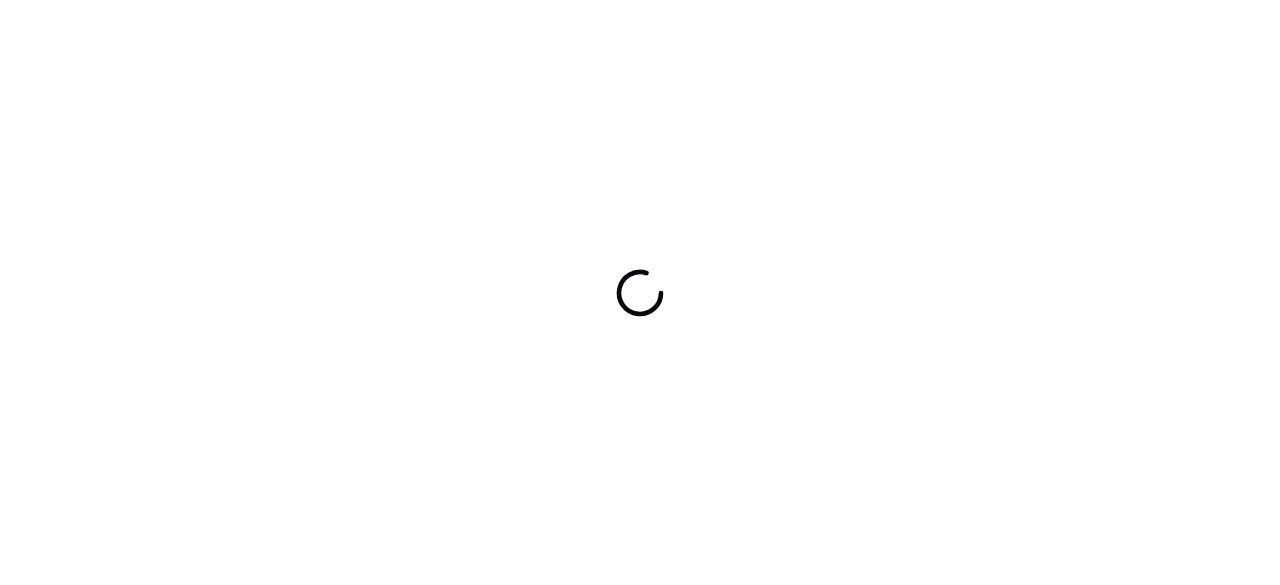 scroll, scrollTop: 0, scrollLeft: 0, axis: both 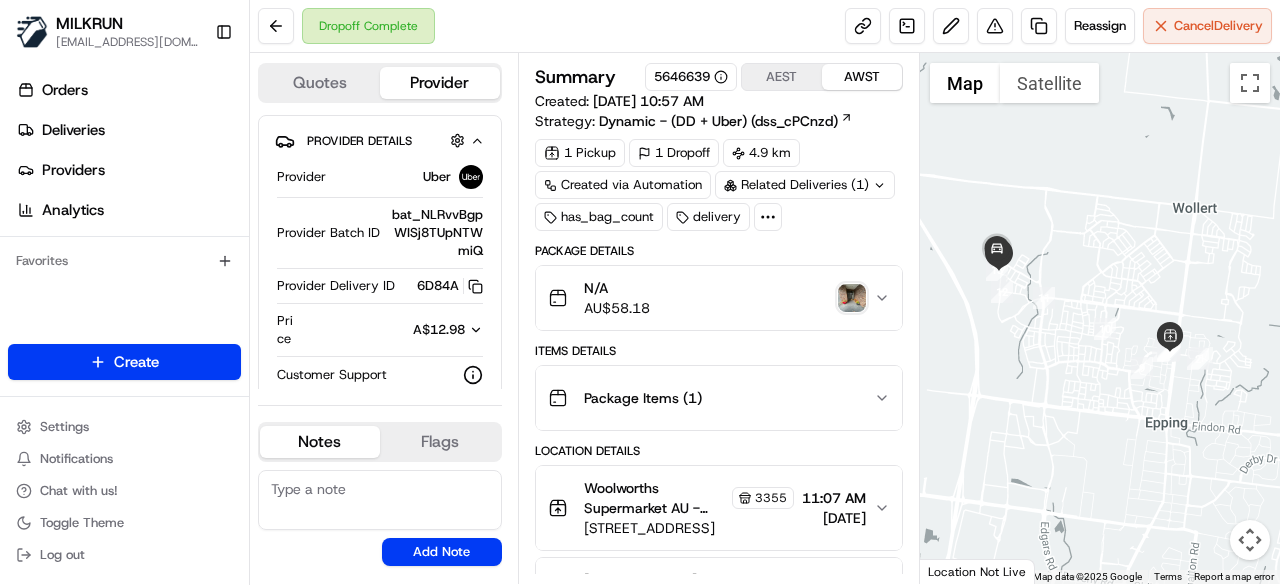 click at bounding box center (852, 298) 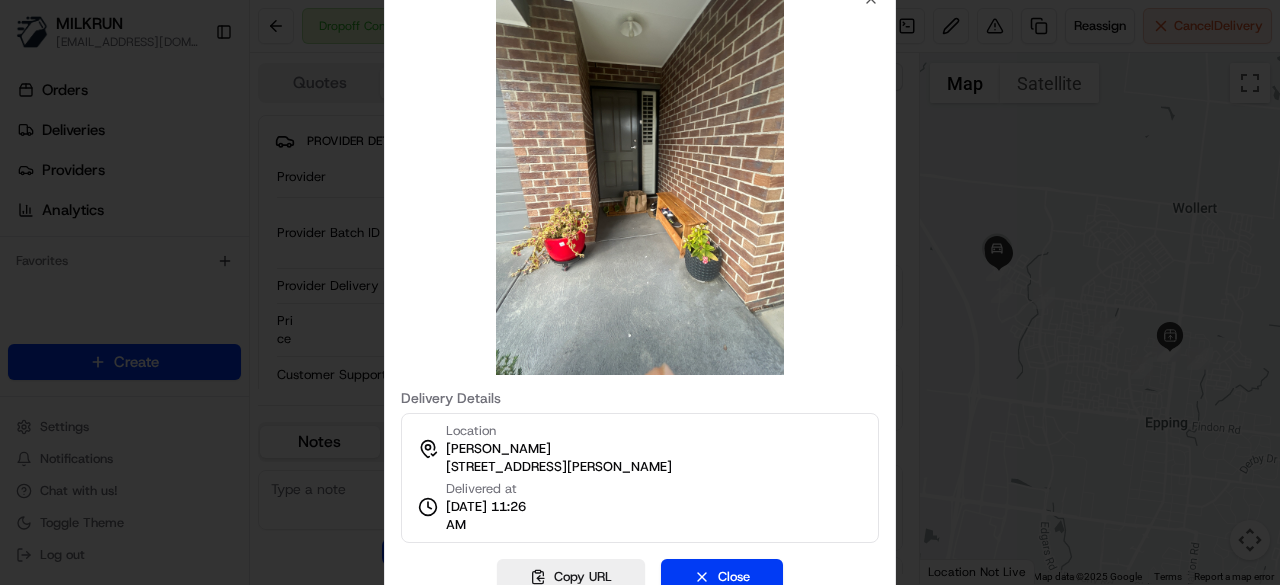 click at bounding box center [640, 292] 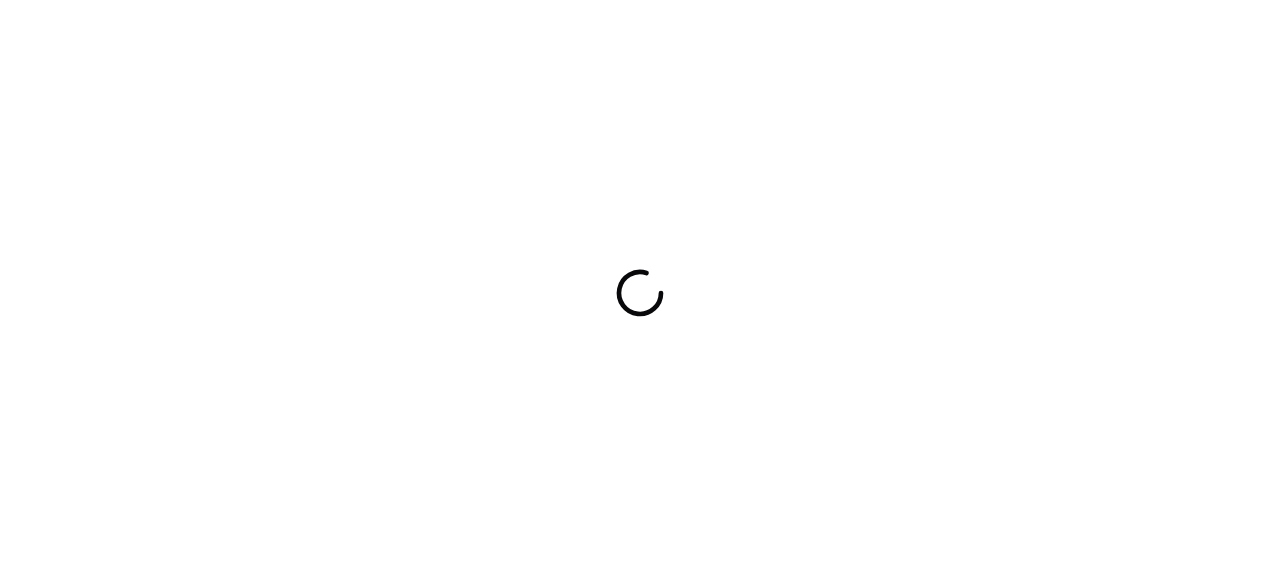 scroll, scrollTop: 0, scrollLeft: 0, axis: both 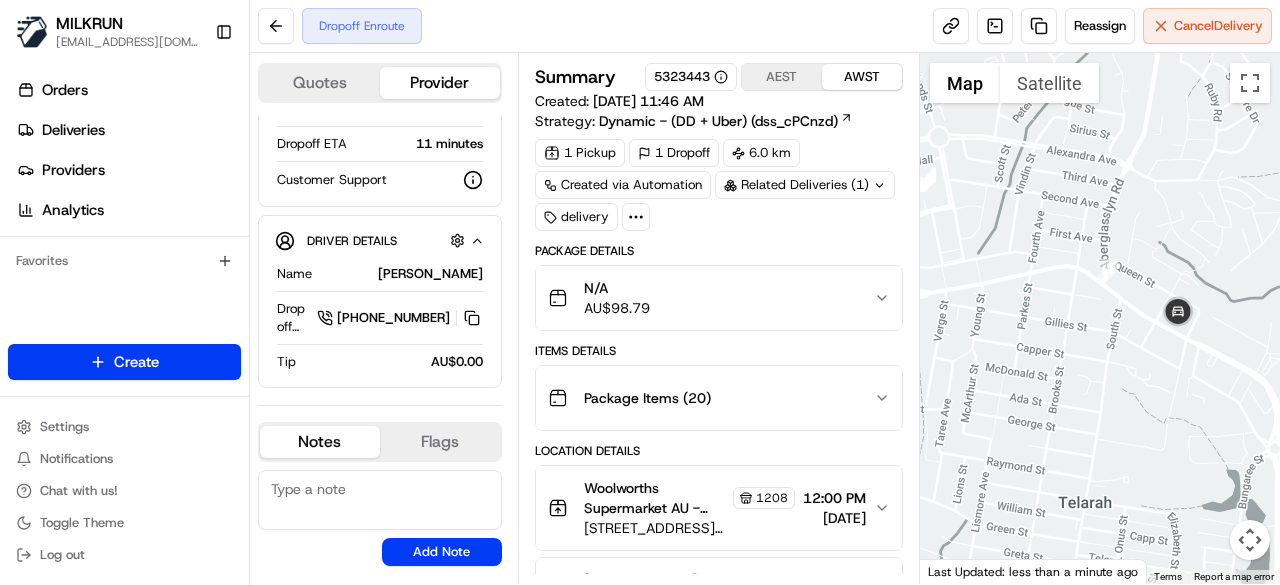drag, startPoint x: 992, startPoint y: 321, endPoint x: 1183, endPoint y: 373, distance: 197.95201 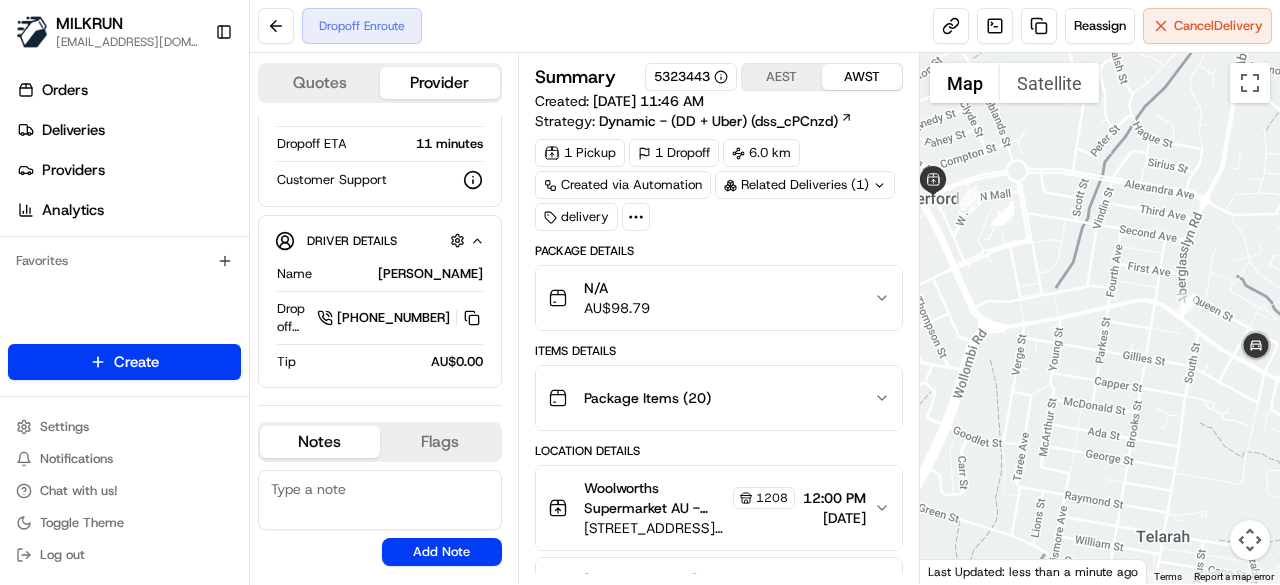 drag, startPoint x: 998, startPoint y: 287, endPoint x: 946, endPoint y: 253, distance: 62.1289 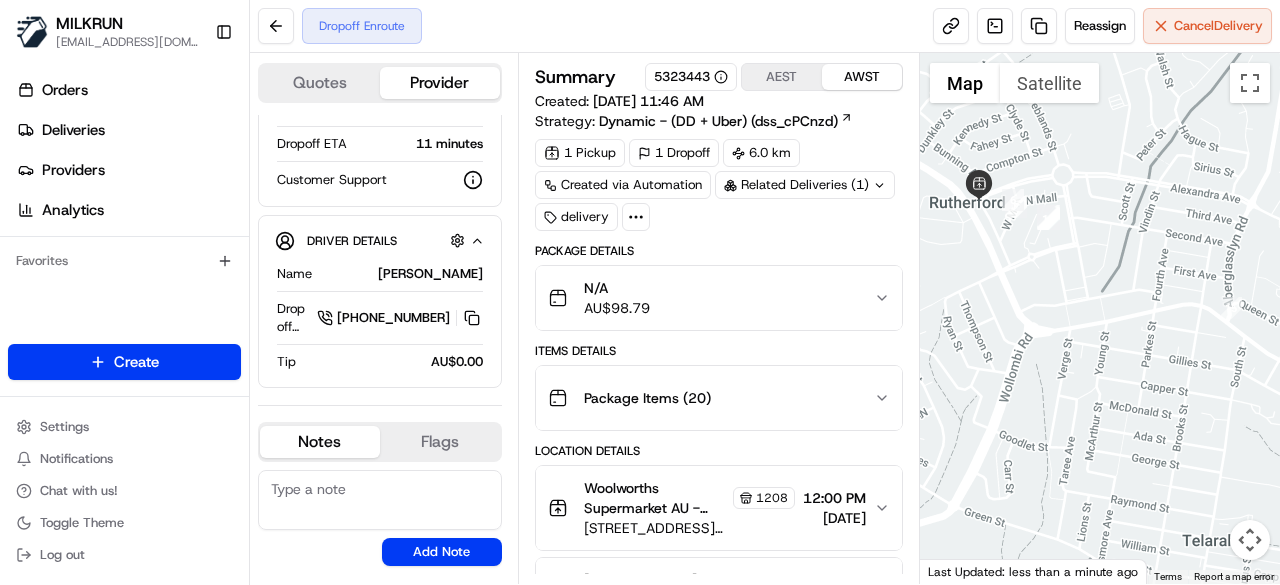 drag, startPoint x: 968, startPoint y: 244, endPoint x: 1055, endPoint y: 281, distance: 94.54099 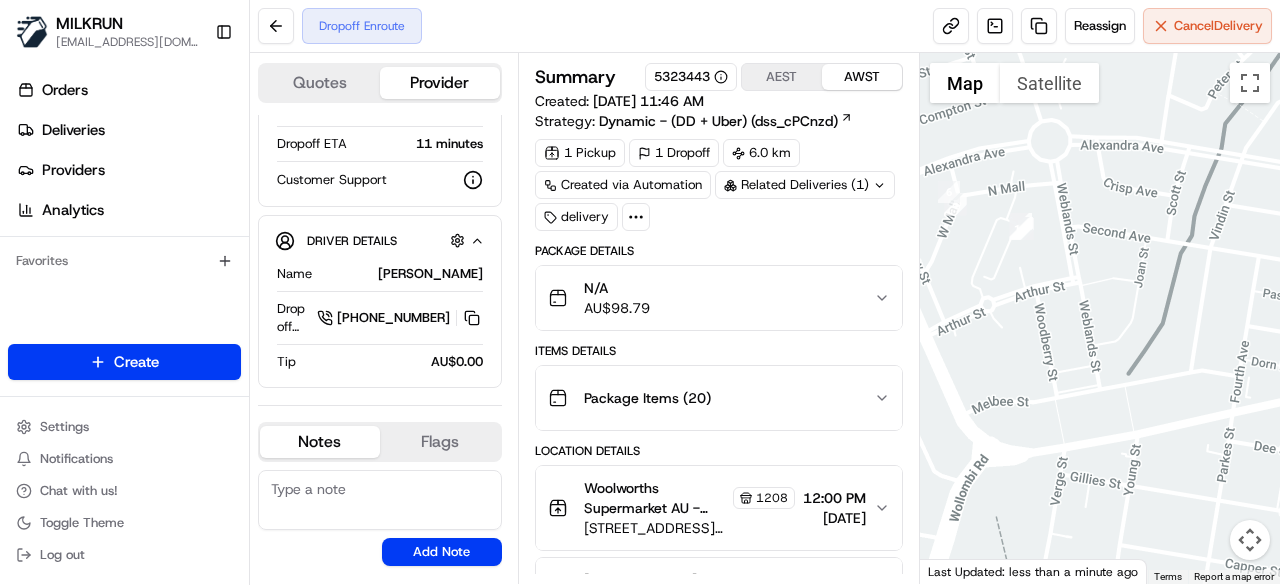 drag, startPoint x: 1077, startPoint y: 291, endPoint x: 930, endPoint y: 271, distance: 148.35431 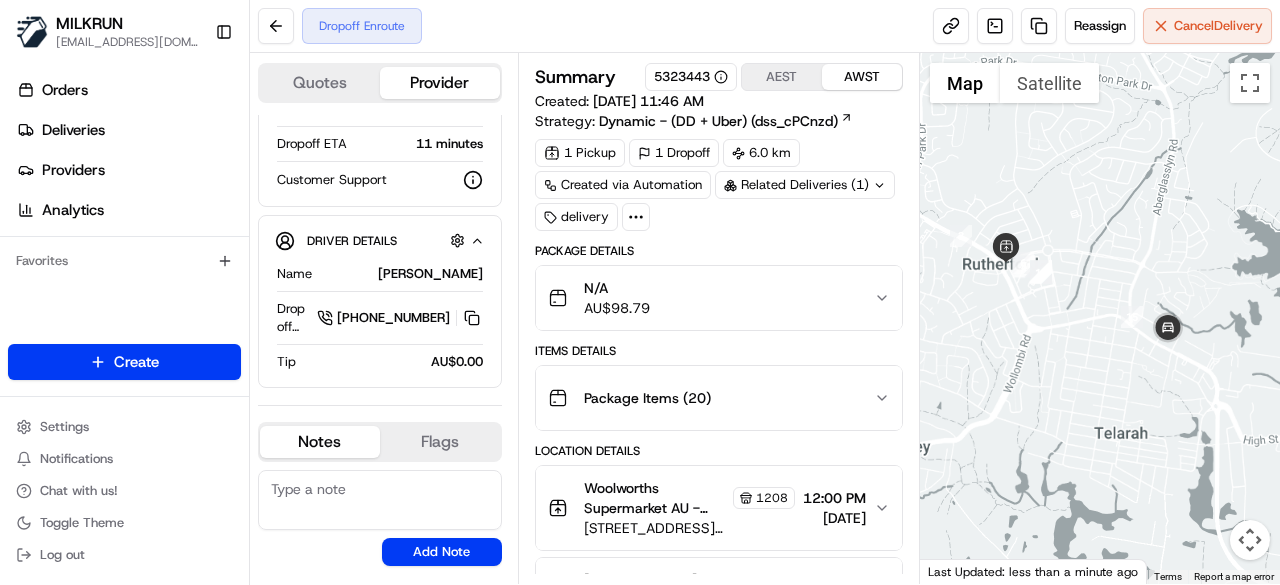 drag, startPoint x: 1161, startPoint y: 357, endPoint x: 1027, endPoint y: 304, distance: 144.10066 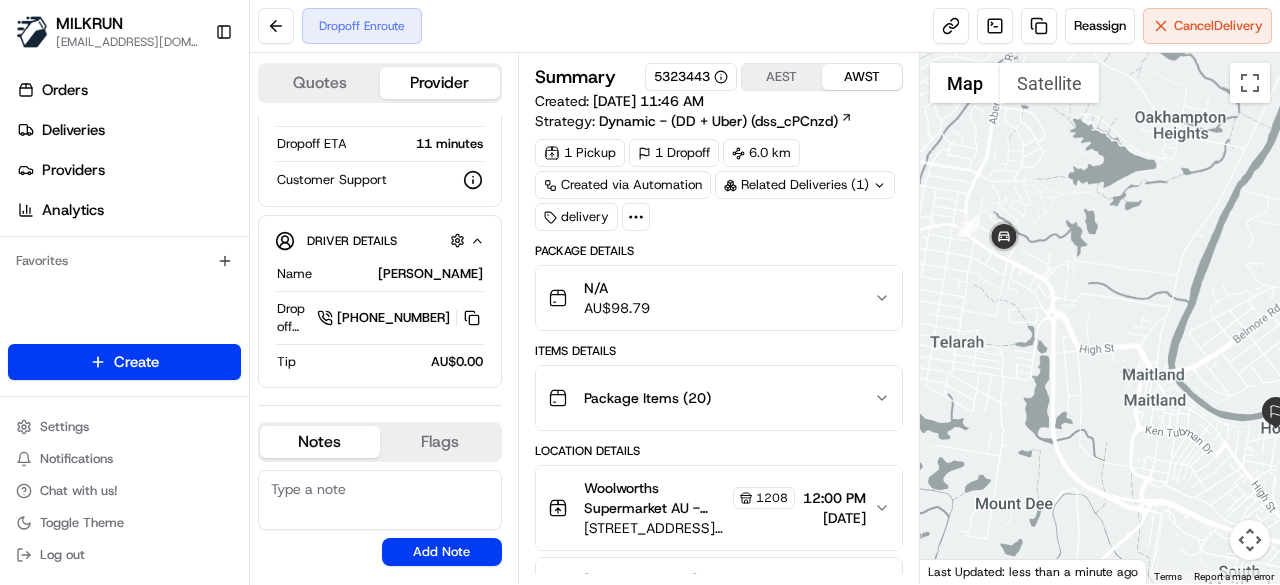 drag, startPoint x: 1032, startPoint y: 307, endPoint x: 1203, endPoint y: 363, distance: 179.9361 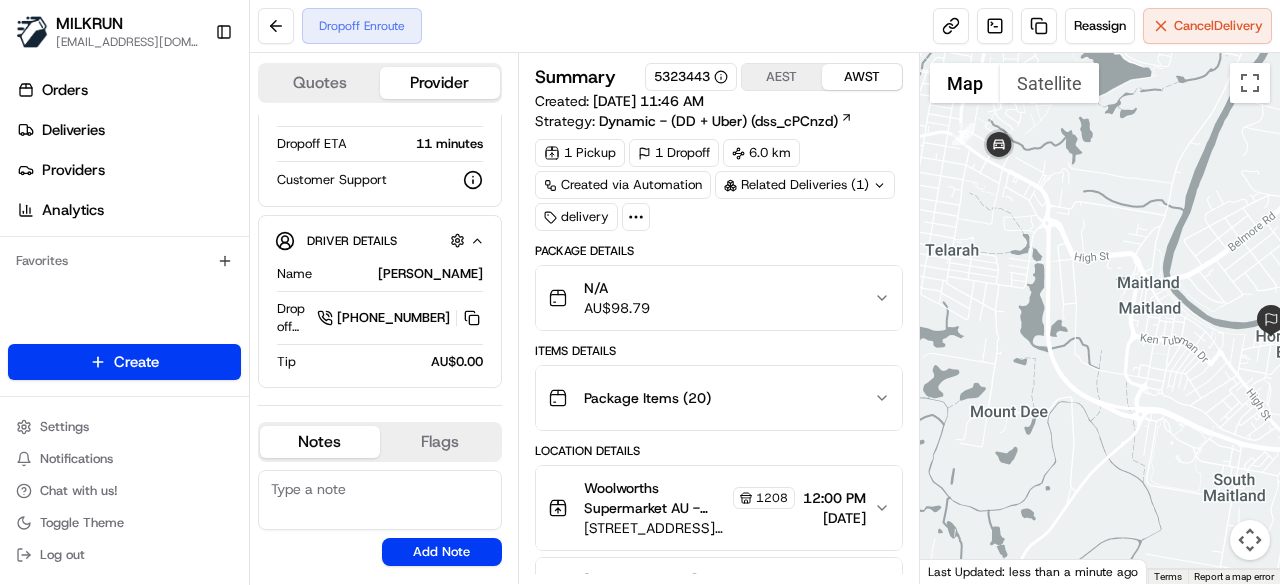 drag, startPoint x: 1122, startPoint y: 301, endPoint x: 996, endPoint y: 197, distance: 163.37686 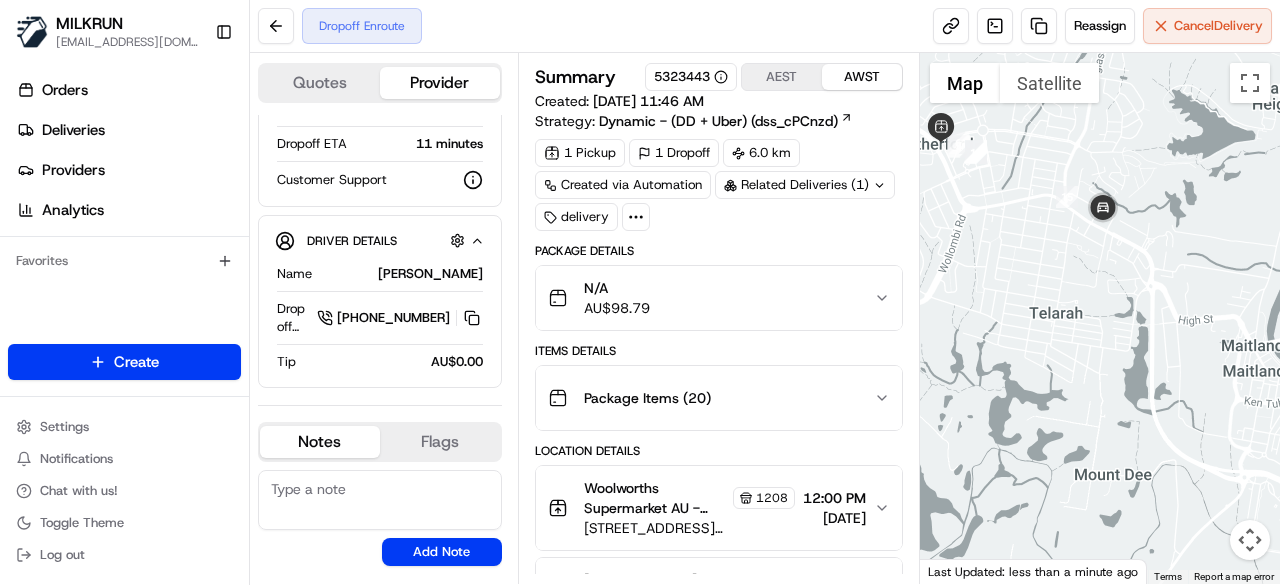 drag, startPoint x: 1044, startPoint y: 259, endPoint x: 1234, endPoint y: 391, distance: 231.35254 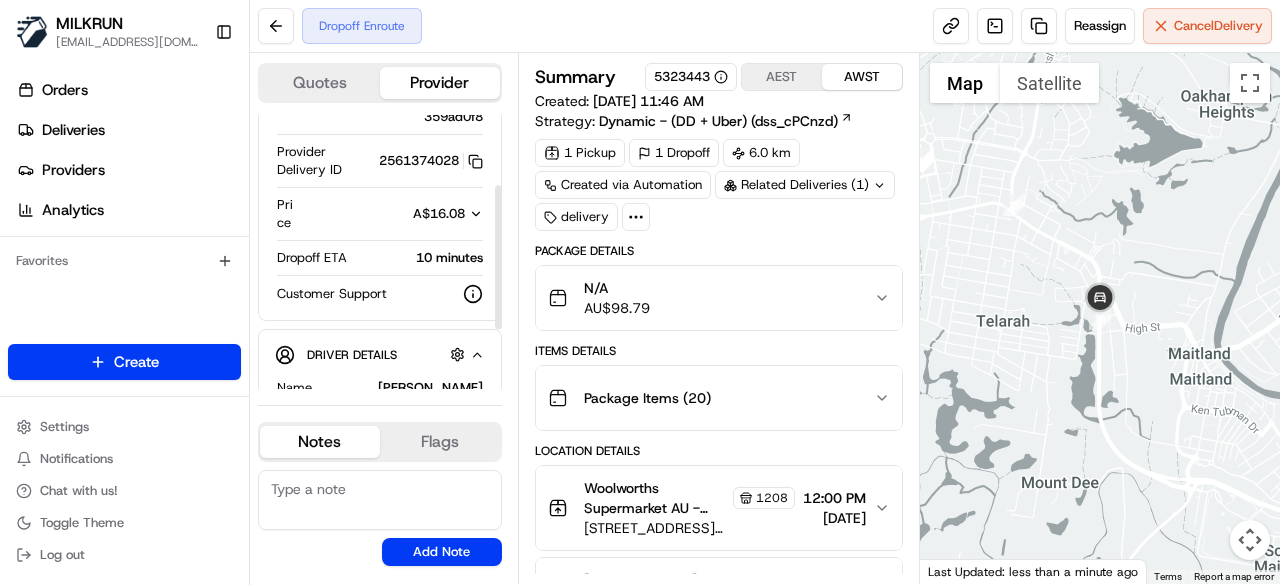 scroll, scrollTop: 48, scrollLeft: 0, axis: vertical 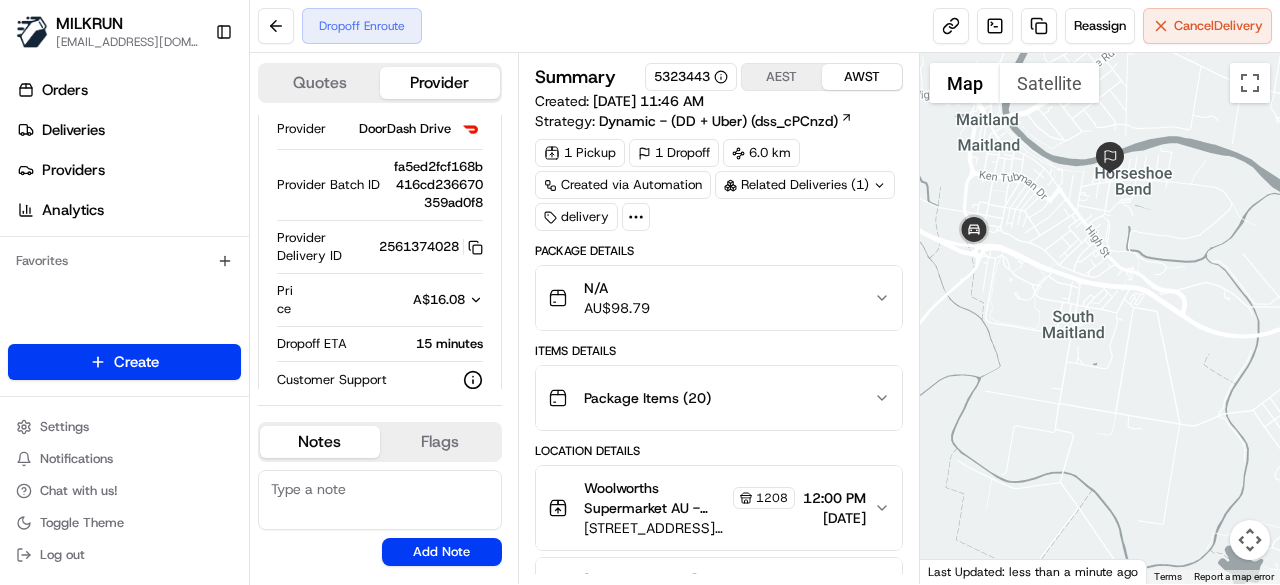 drag, startPoint x: 1110, startPoint y: 349, endPoint x: 984, endPoint y: 281, distance: 143.1782 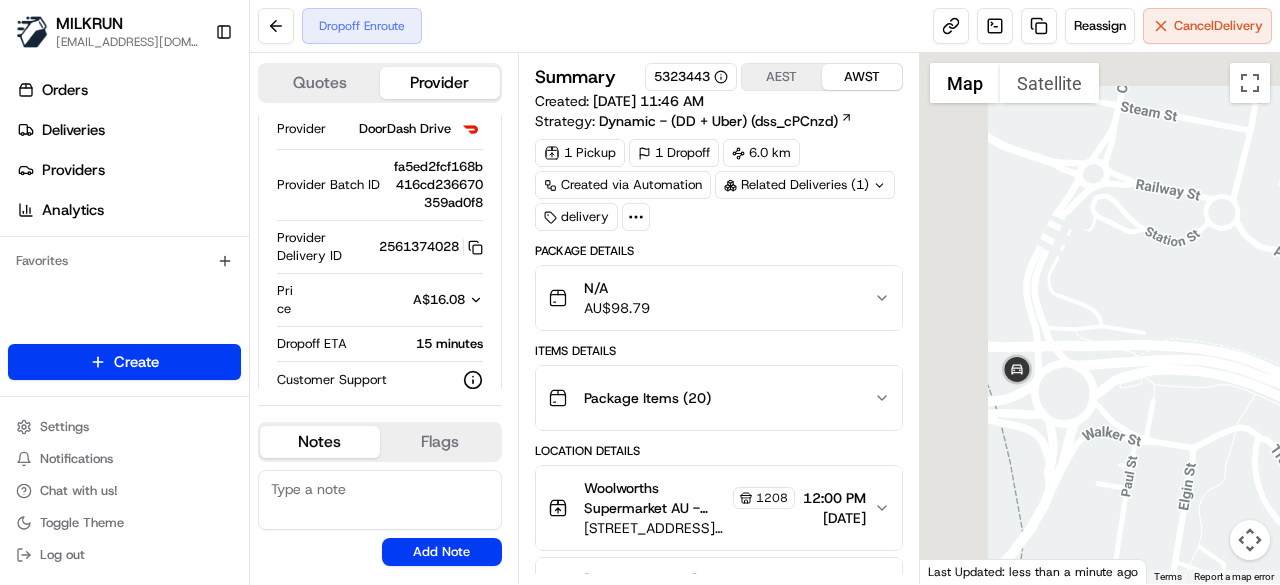drag, startPoint x: 1006, startPoint y: 303, endPoint x: 1224, endPoint y: 365, distance: 226.6451 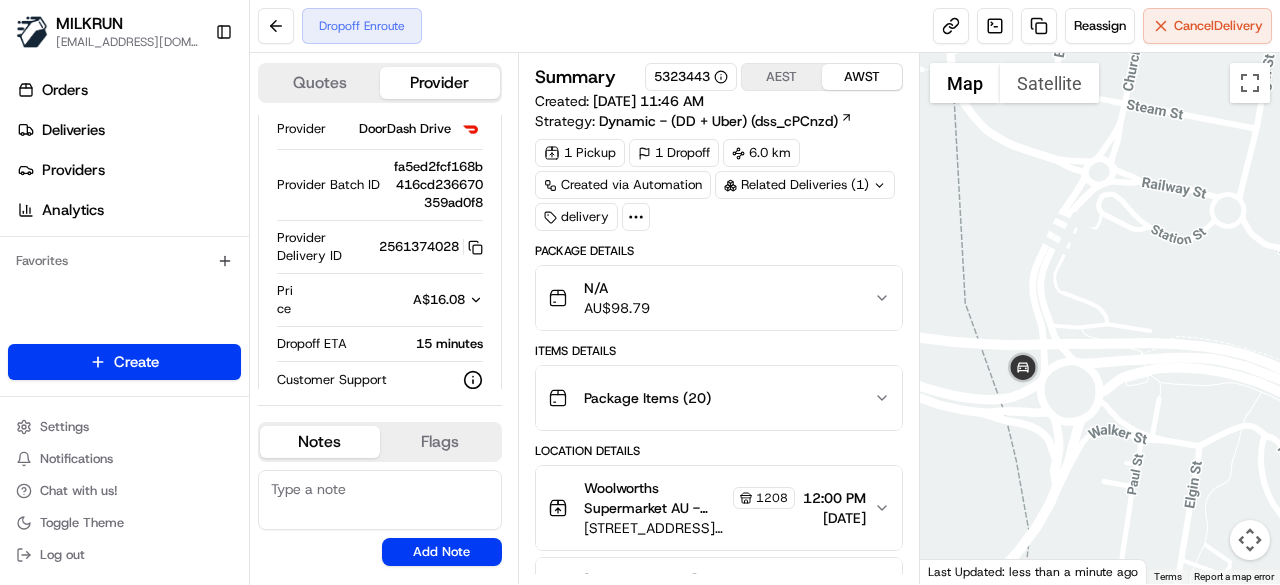 drag, startPoint x: 1120, startPoint y: 305, endPoint x: 1094, endPoint y: 297, distance: 27.202942 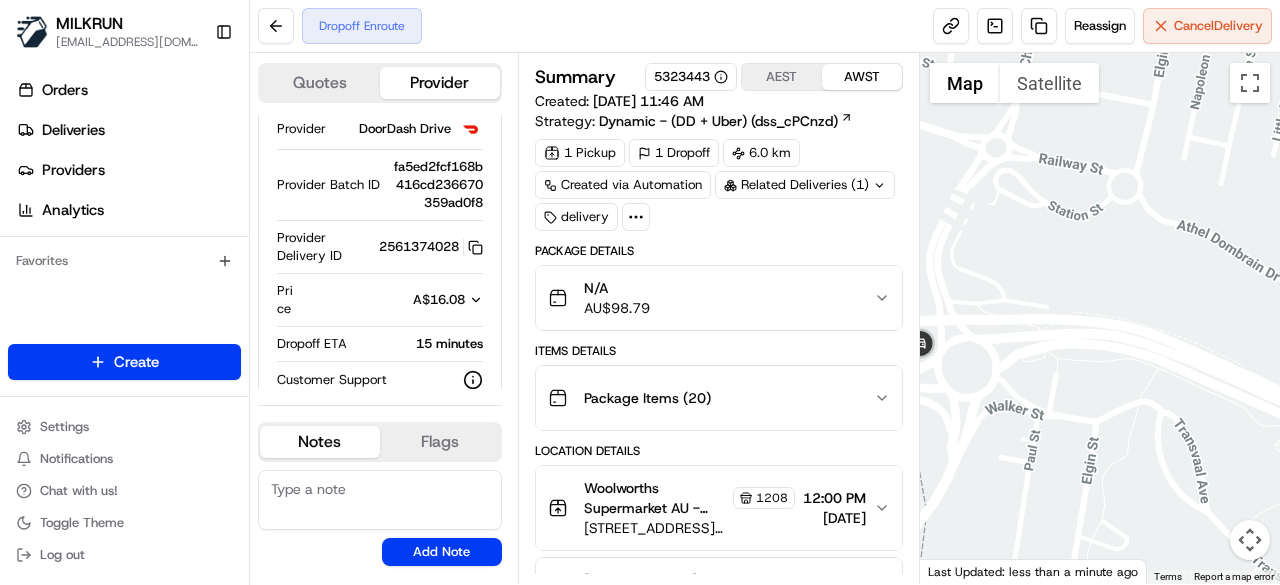 drag, startPoint x: 1114, startPoint y: 355, endPoint x: 1009, endPoint y: 331, distance: 107.70794 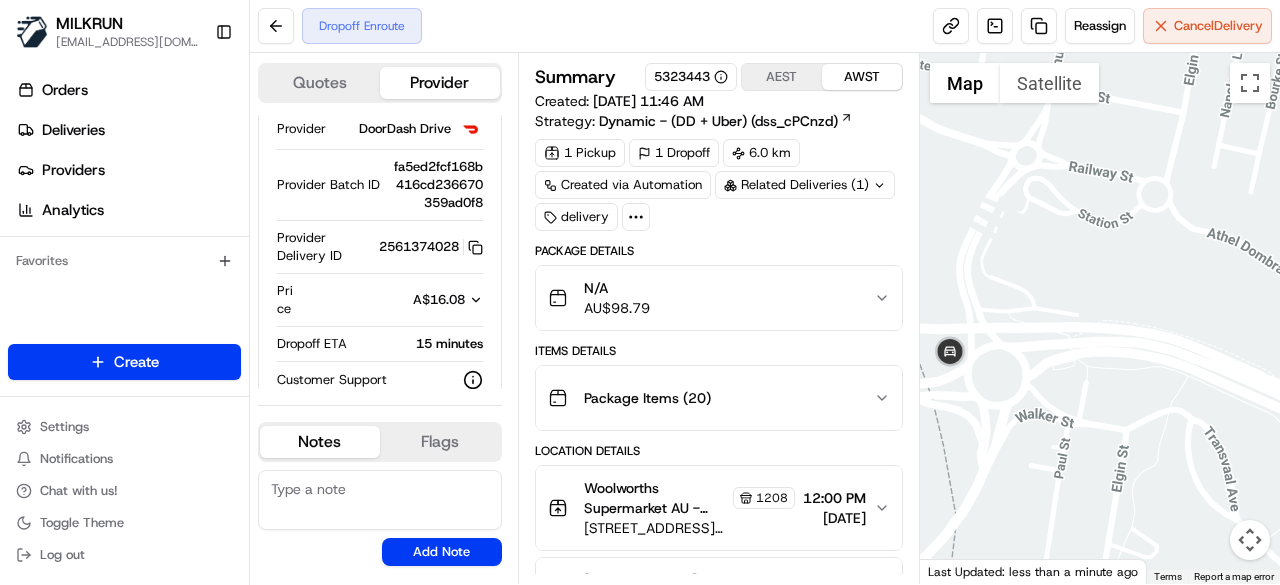 drag, startPoint x: 1009, startPoint y: 331, endPoint x: 1099, endPoint y: 361, distance: 94.86833 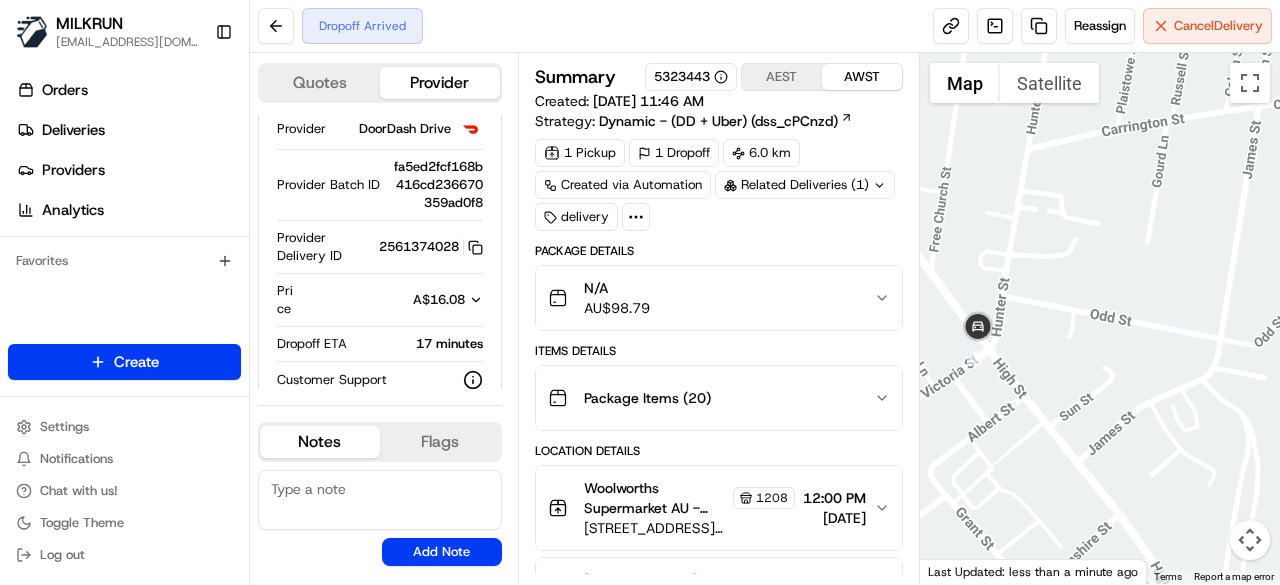 drag, startPoint x: 1062, startPoint y: 402, endPoint x: 1099, endPoint y: 343, distance: 69.641945 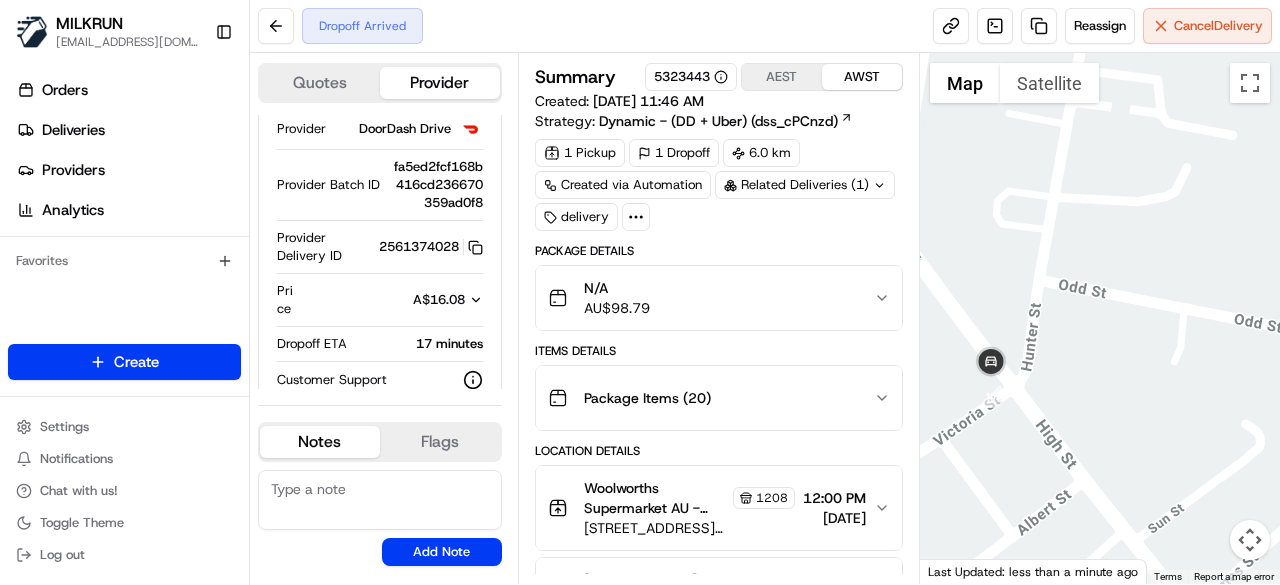 drag, startPoint x: 948, startPoint y: 369, endPoint x: 1024, endPoint y: 376, distance: 76.321686 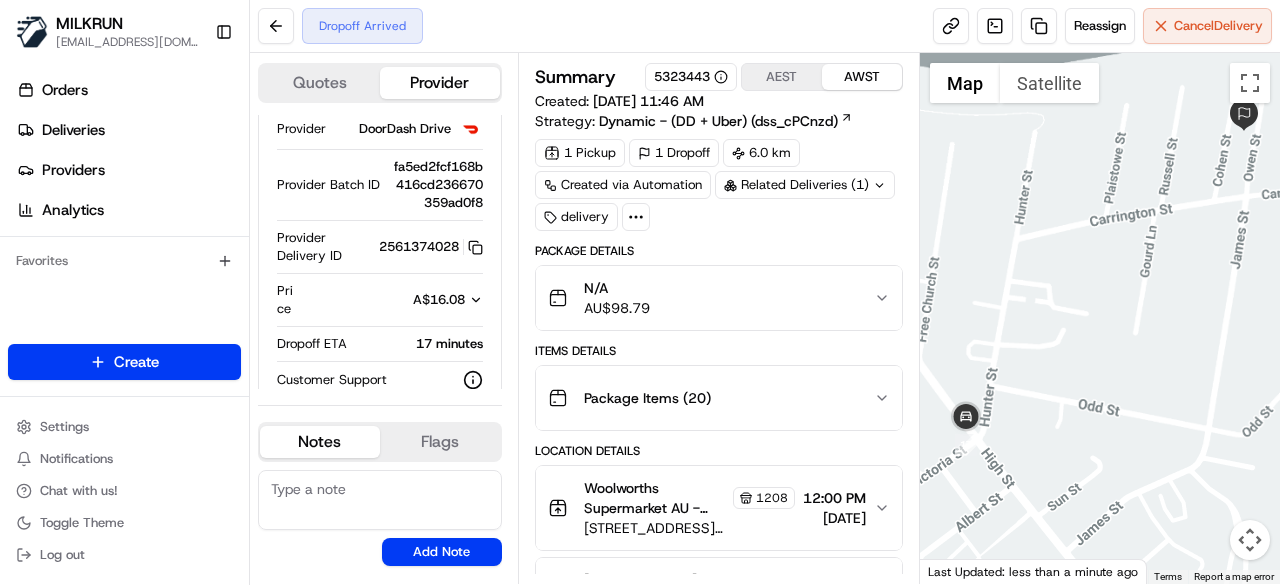 drag, startPoint x: 1095, startPoint y: 187, endPoint x: 1053, endPoint y: 249, distance: 74.88658 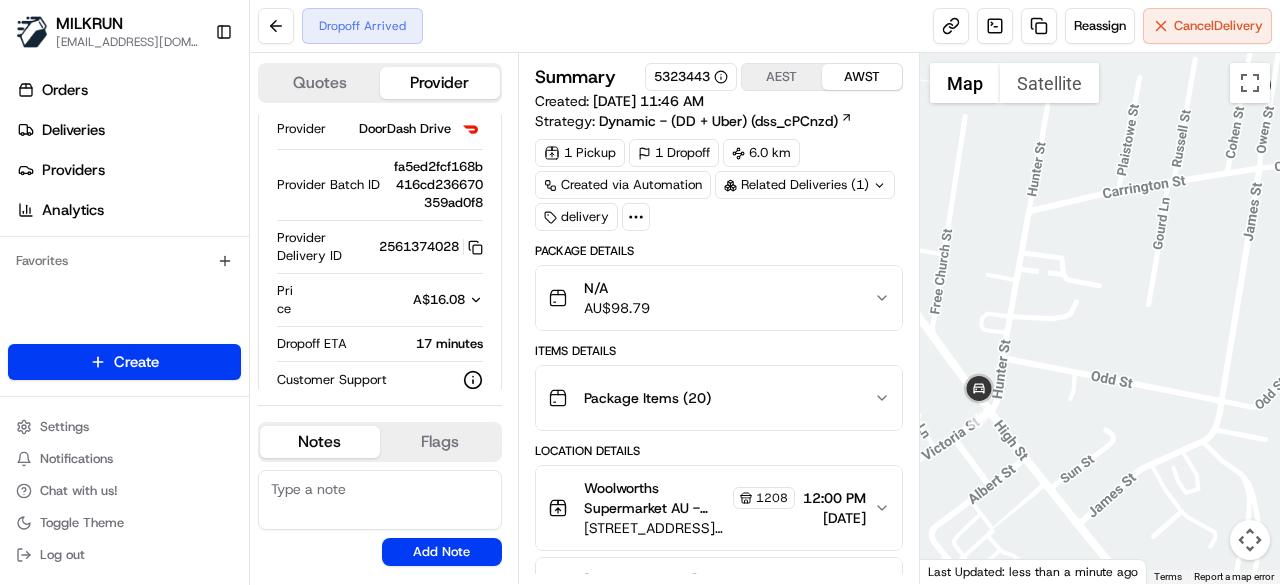 drag, startPoint x: 1080, startPoint y: 263, endPoint x: 1091, endPoint y: 235, distance: 30.083218 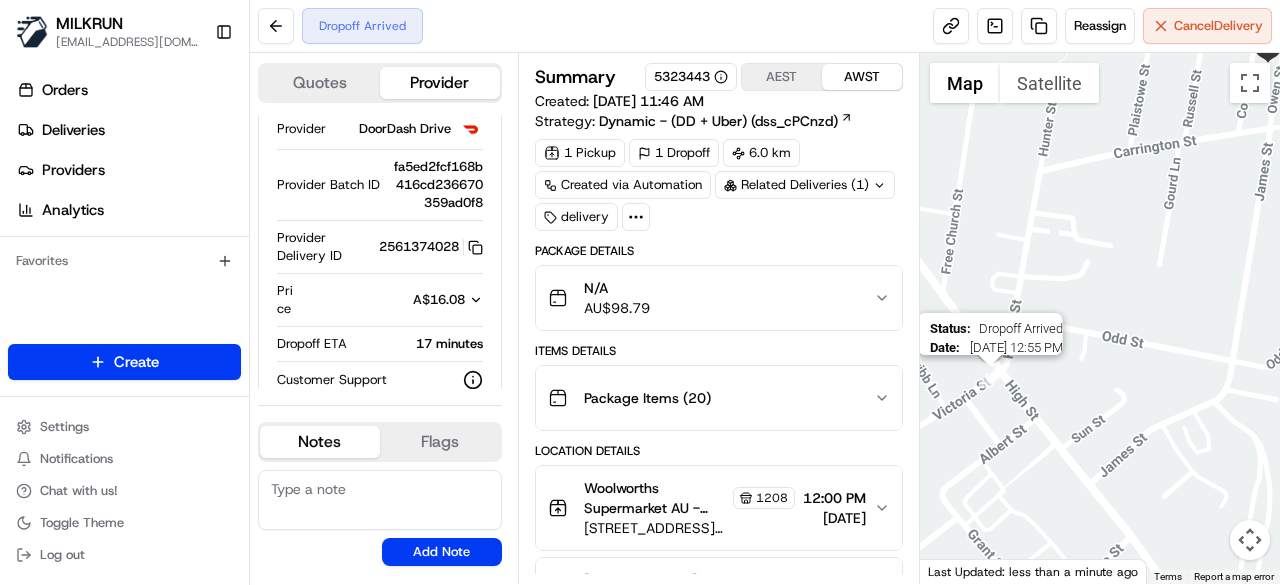 drag, startPoint x: 979, startPoint y: 419, endPoint x: 992, endPoint y: 371, distance: 49.729267 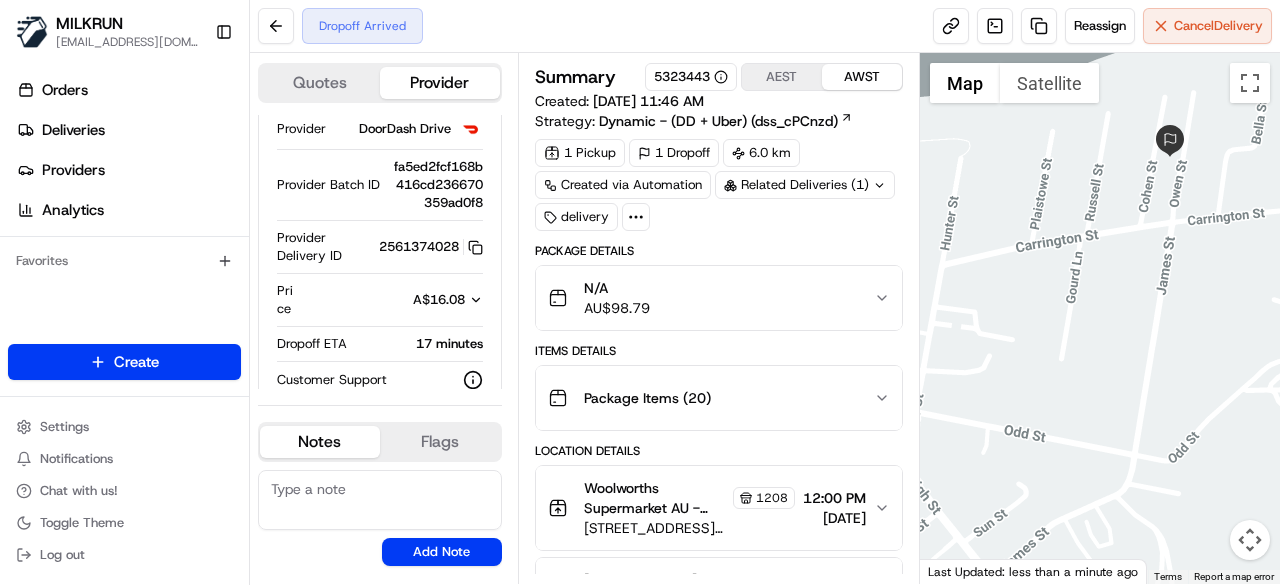 drag, startPoint x: 1208, startPoint y: 187, endPoint x: 1080, endPoint y: 313, distance: 179.61069 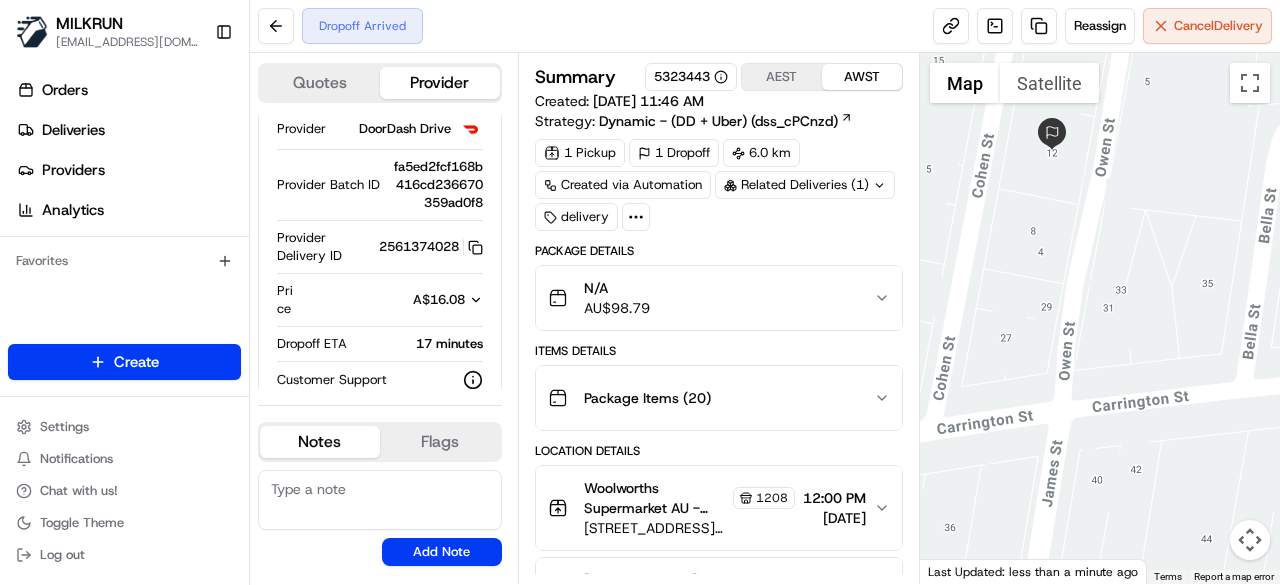 drag, startPoint x: 1077, startPoint y: 199, endPoint x: 1064, endPoint y: 379, distance: 180.46883 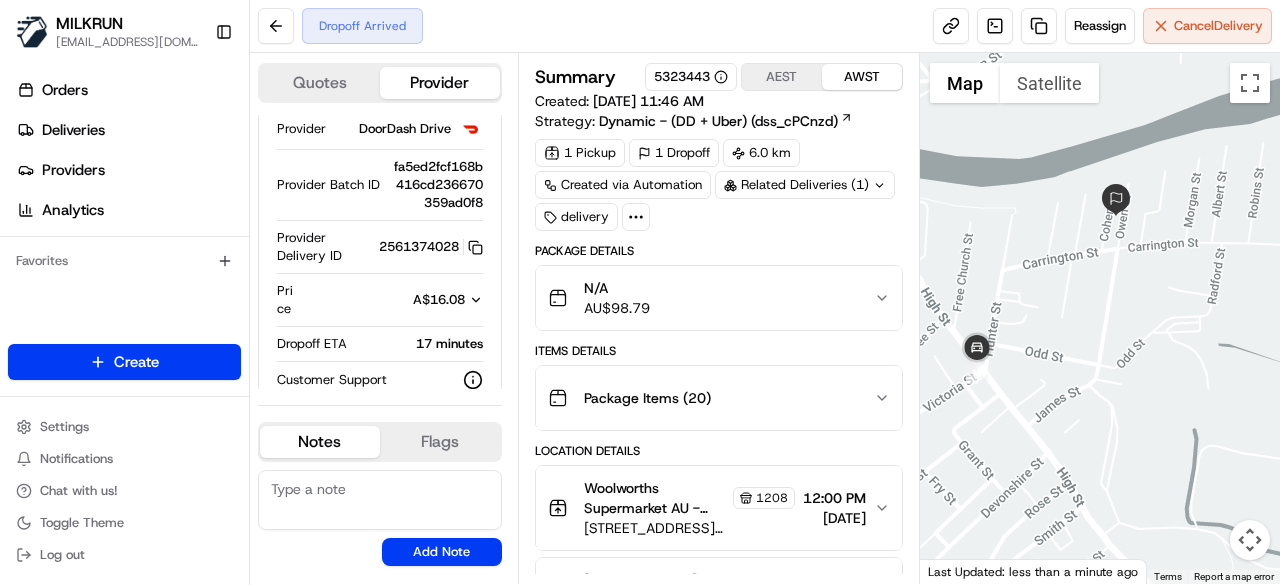 drag, startPoint x: 1076, startPoint y: 341, endPoint x: 1108, endPoint y: 240, distance: 105.9481 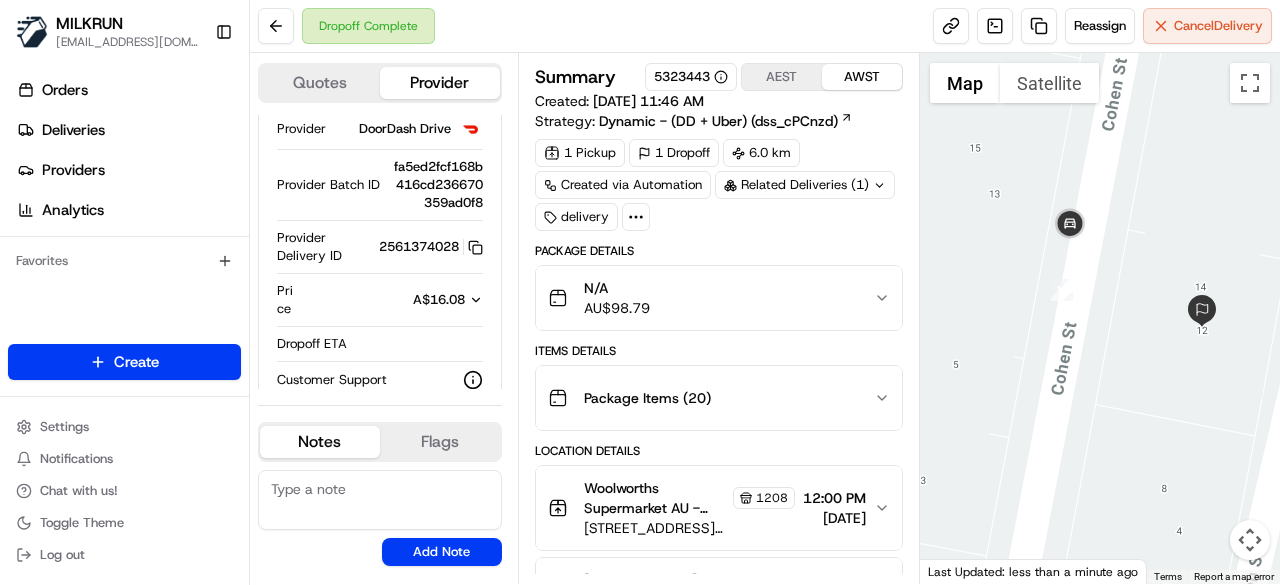 drag, startPoint x: 1114, startPoint y: 272, endPoint x: 1116, endPoint y: 326, distance: 54.037025 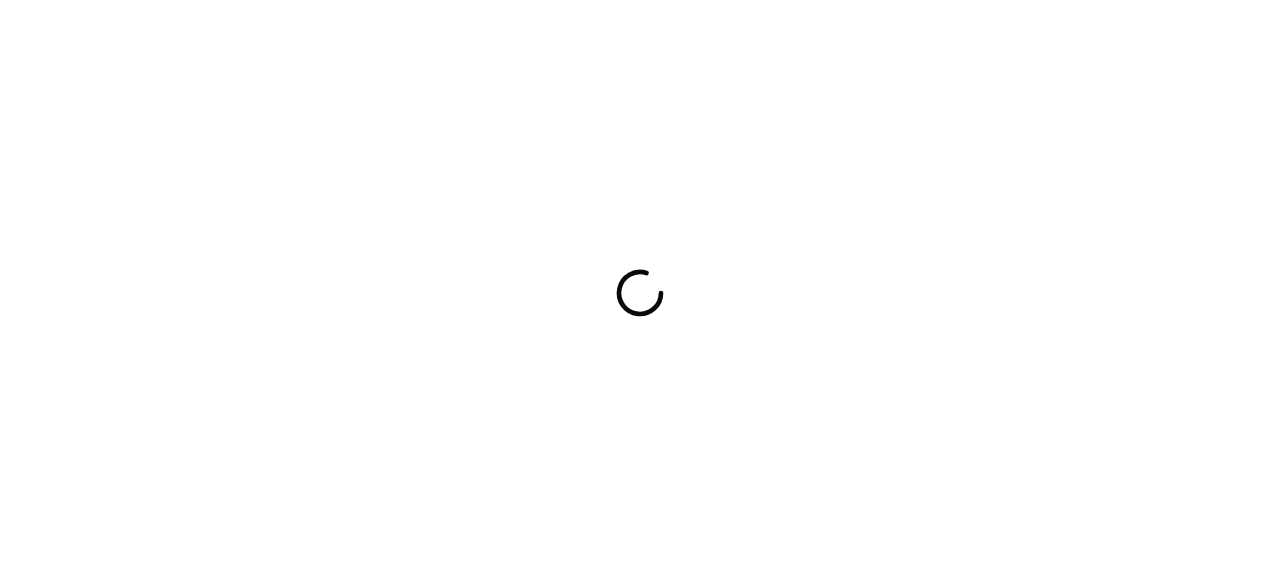 scroll, scrollTop: 0, scrollLeft: 0, axis: both 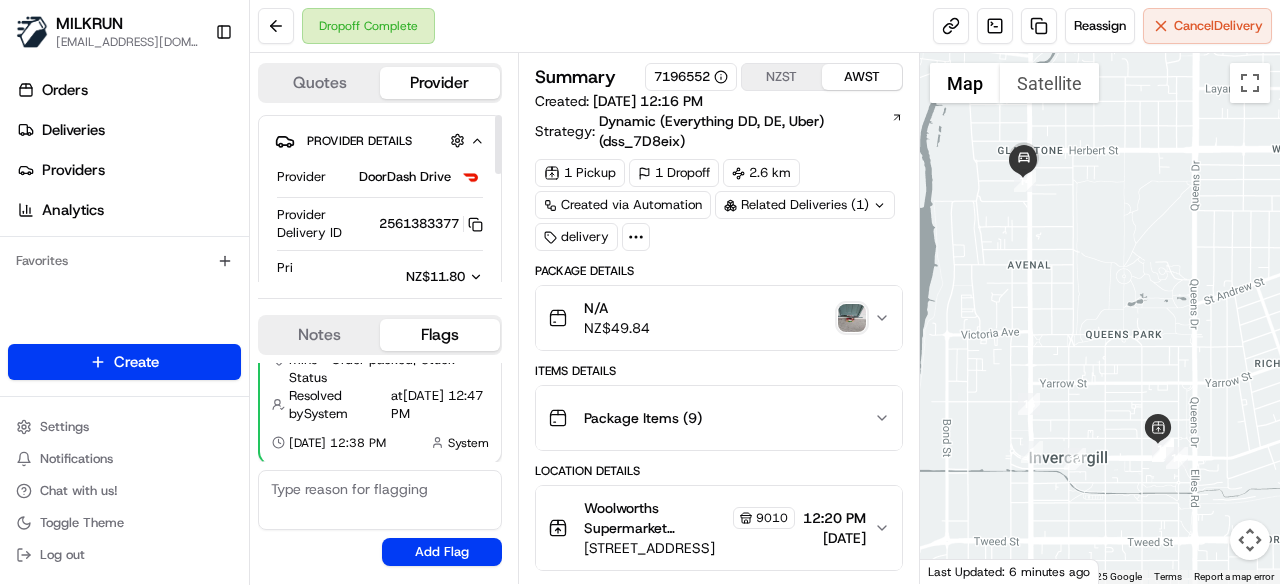 click at bounding box center [852, 318] 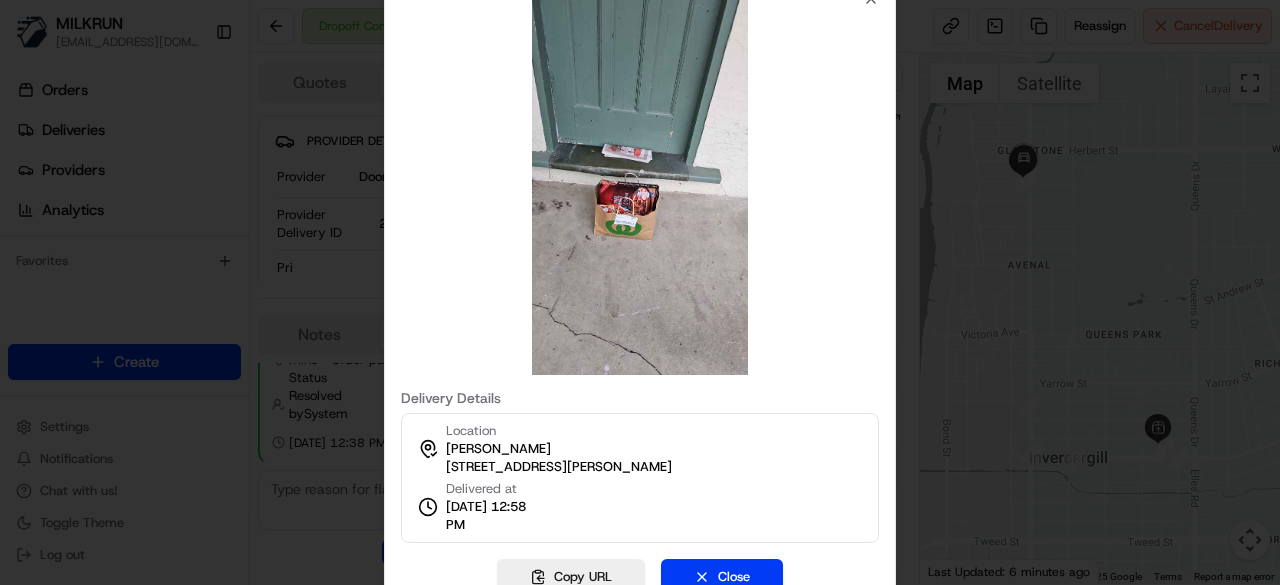 click at bounding box center (640, 292) 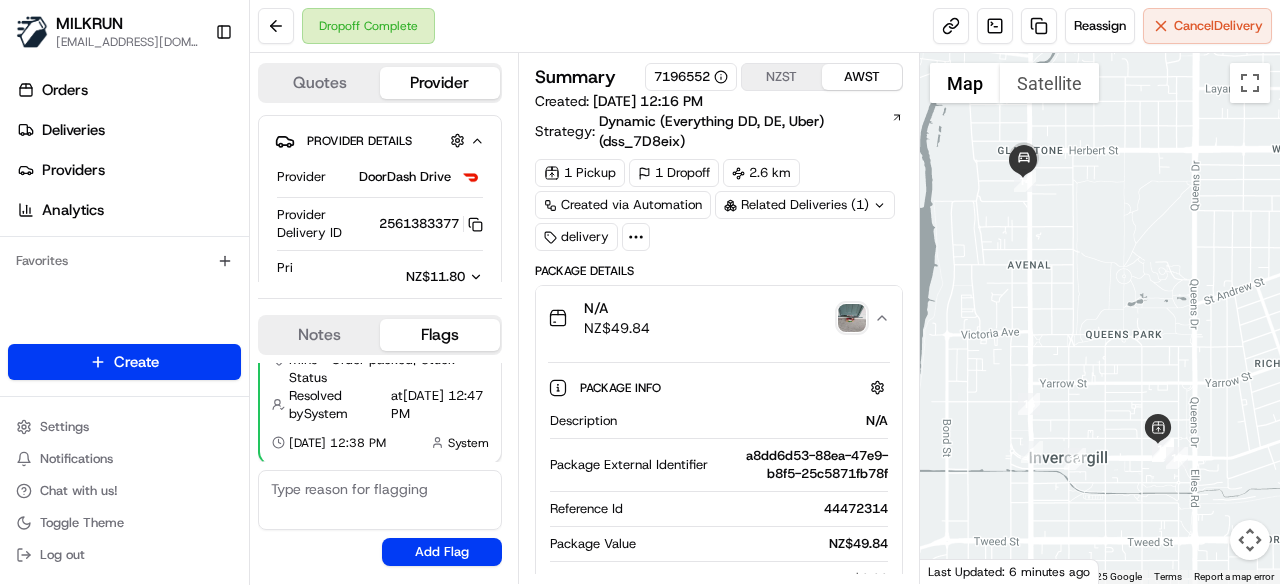 click at bounding box center [852, 318] 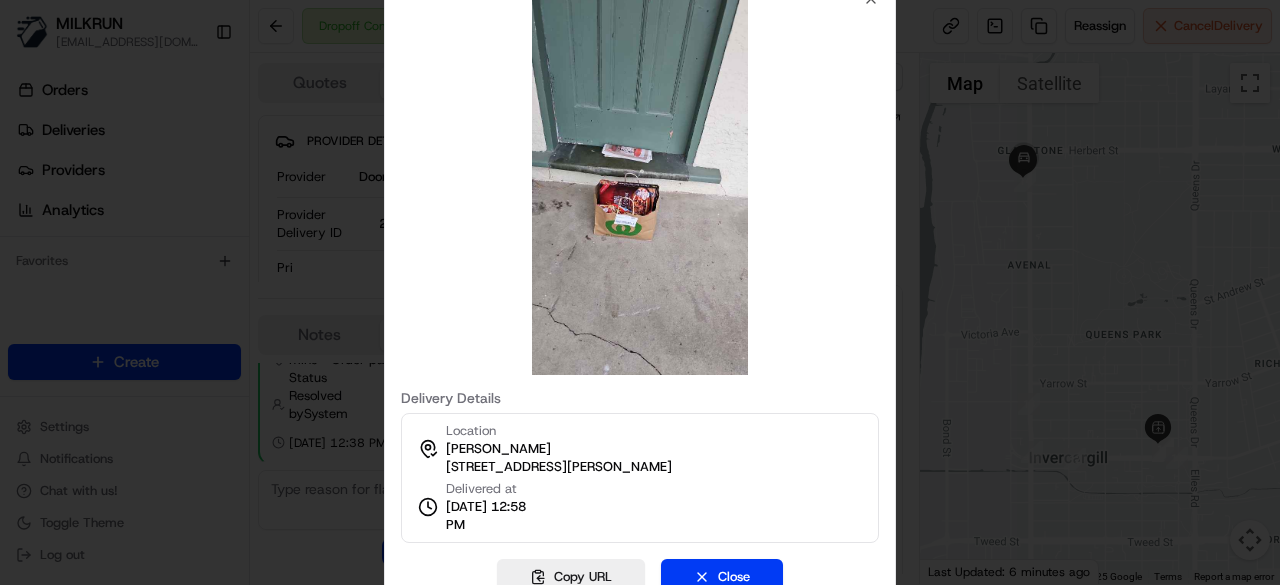 click at bounding box center [640, 292] 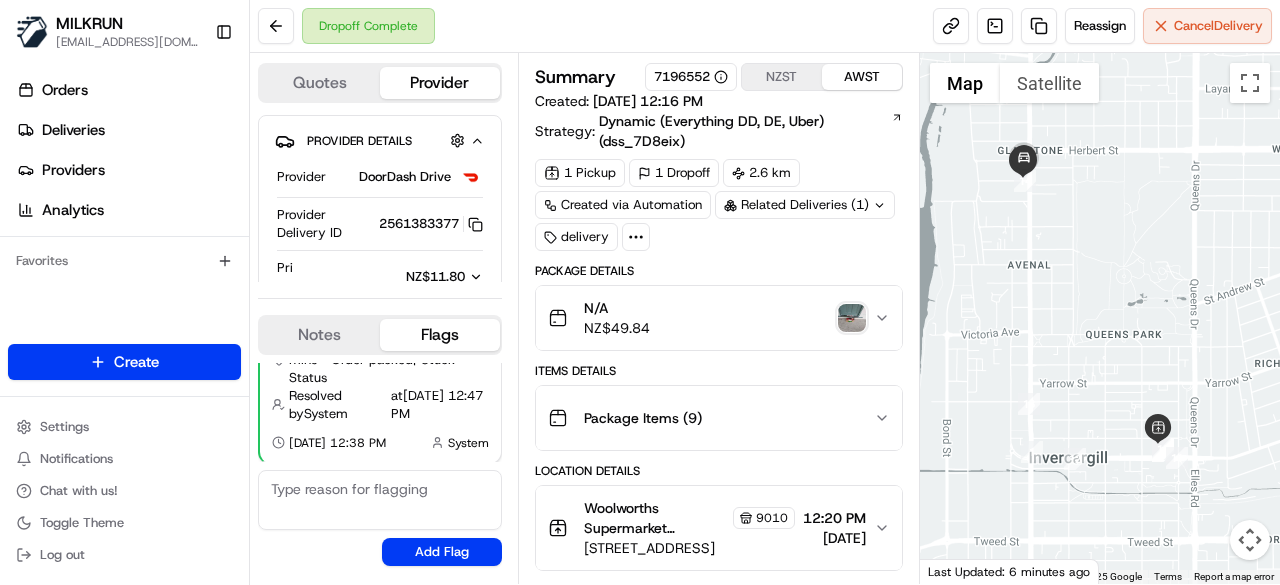click at bounding box center (852, 318) 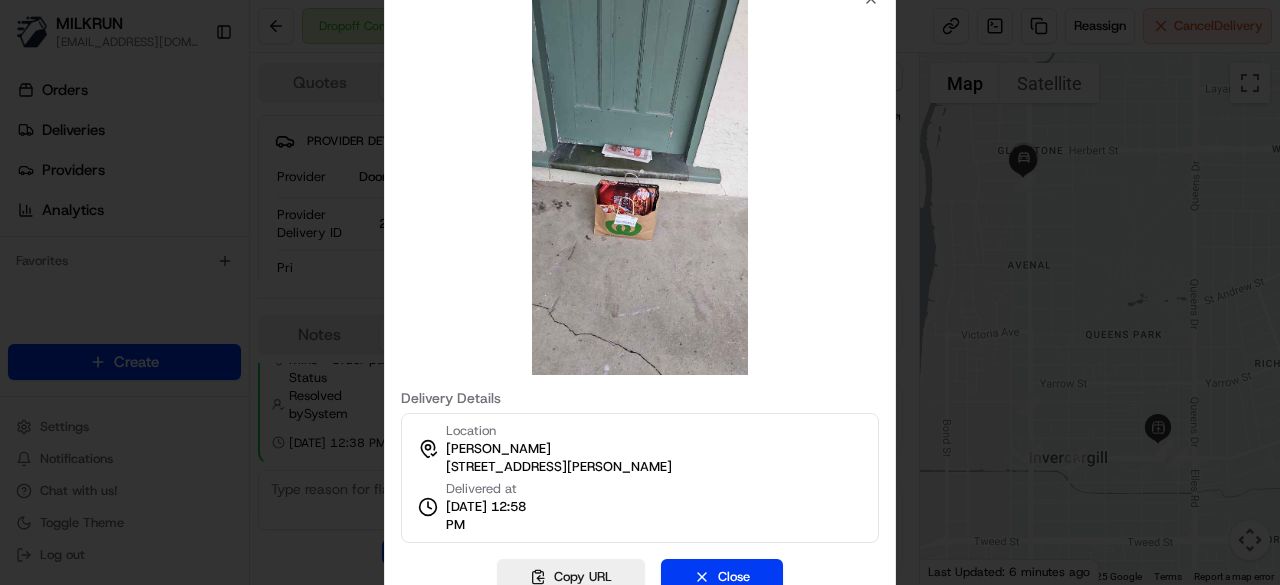 click at bounding box center [640, 292] 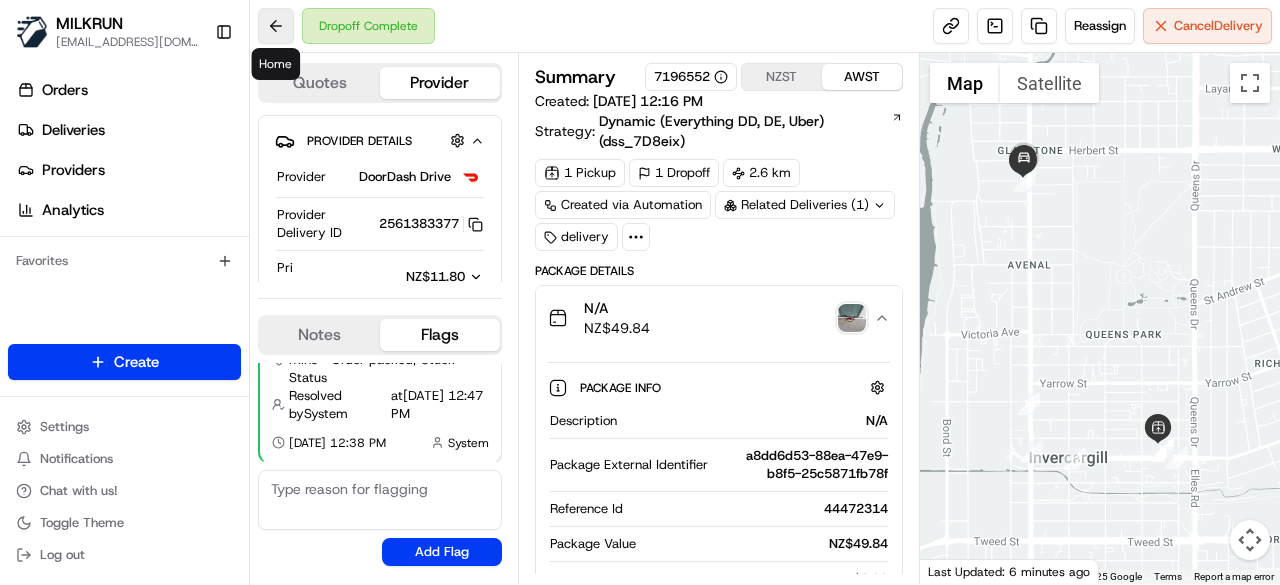 click at bounding box center [276, 26] 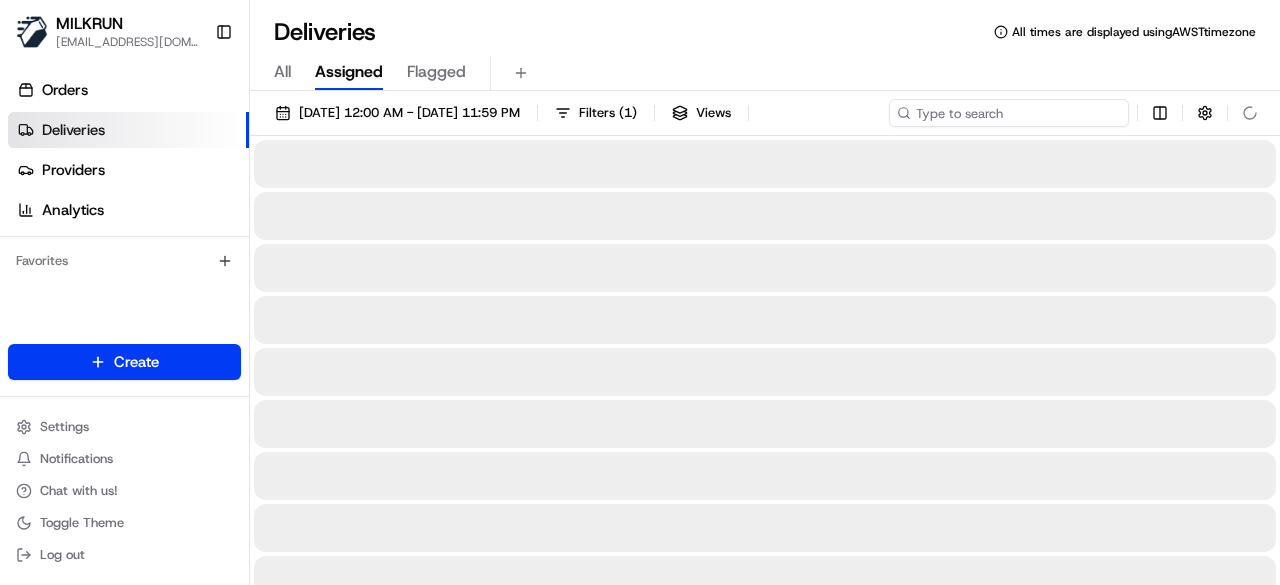 click at bounding box center (1009, 113) 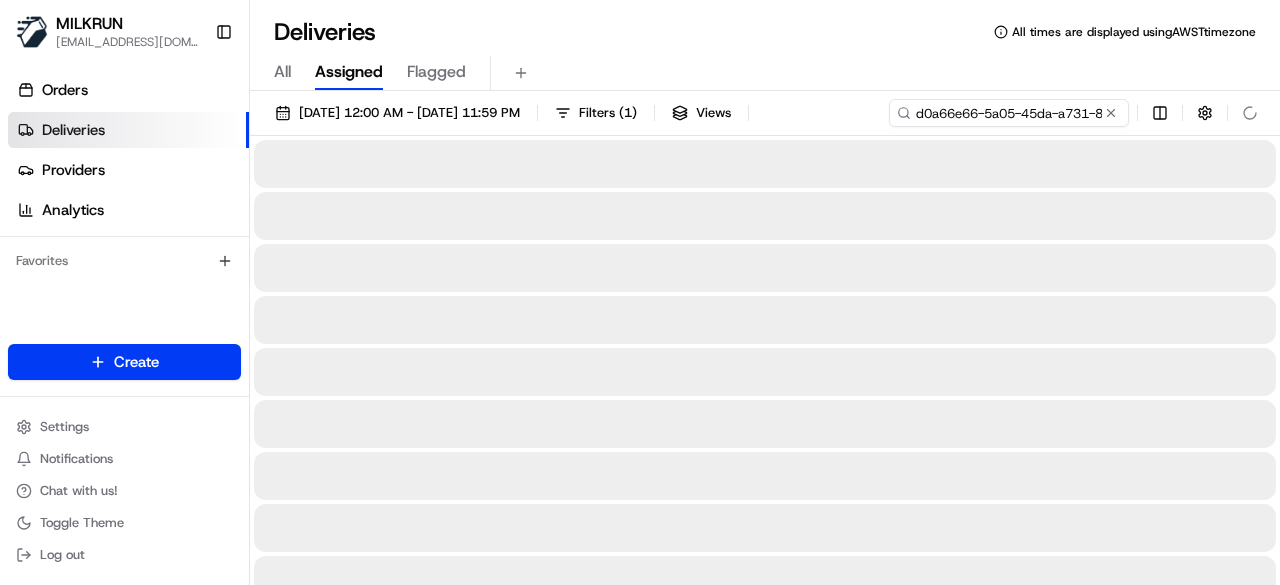 scroll, scrollTop: 0, scrollLeft: 95, axis: horizontal 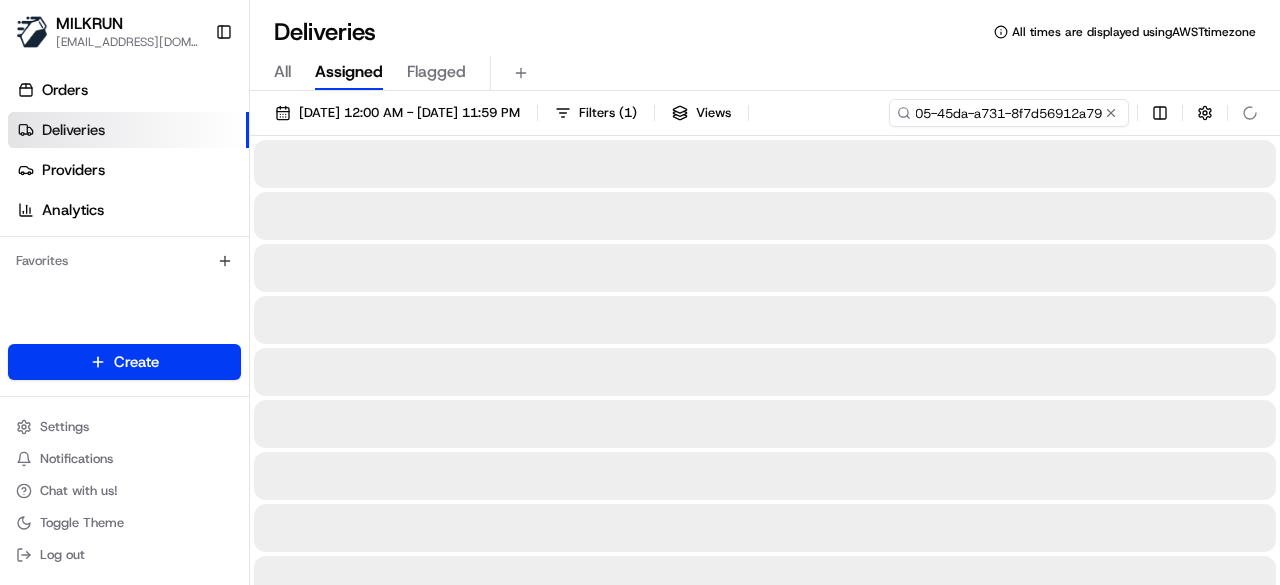 type on "d0a66e66-5a05-45da-a731-8f7d56912a79" 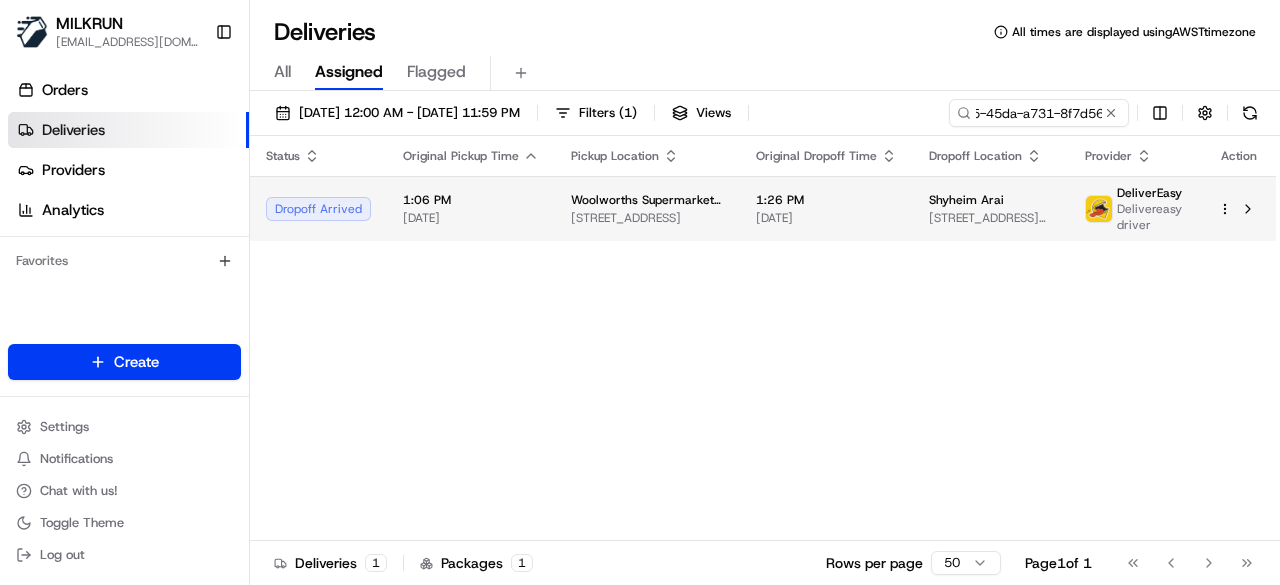 scroll, scrollTop: 0, scrollLeft: 0, axis: both 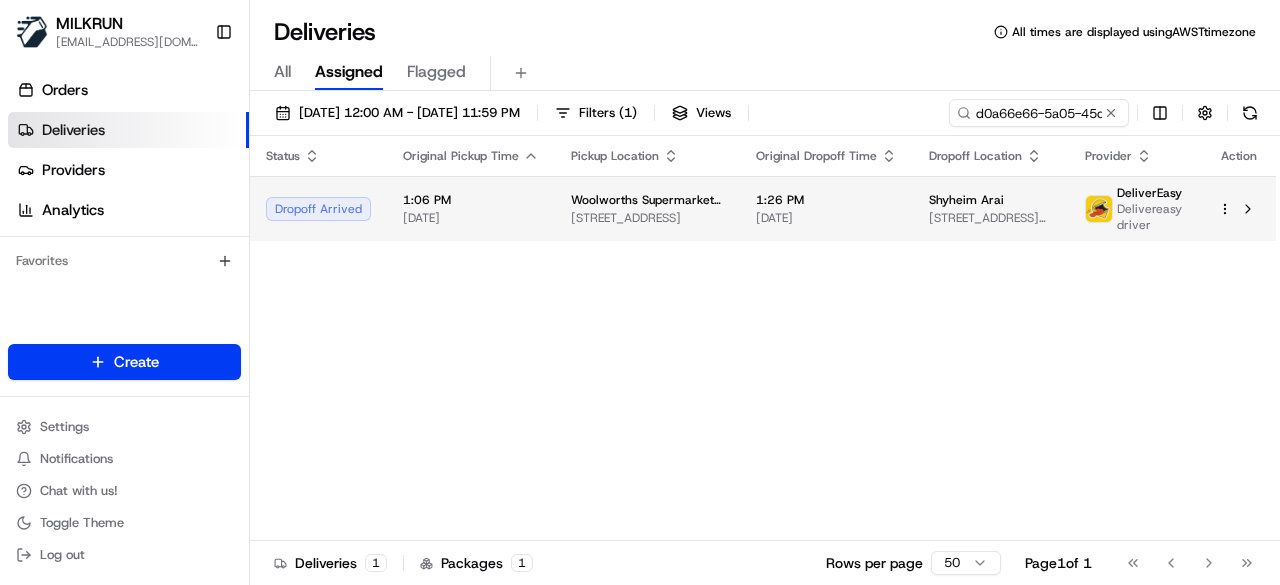click on "1:26 PM" at bounding box center (826, 200) 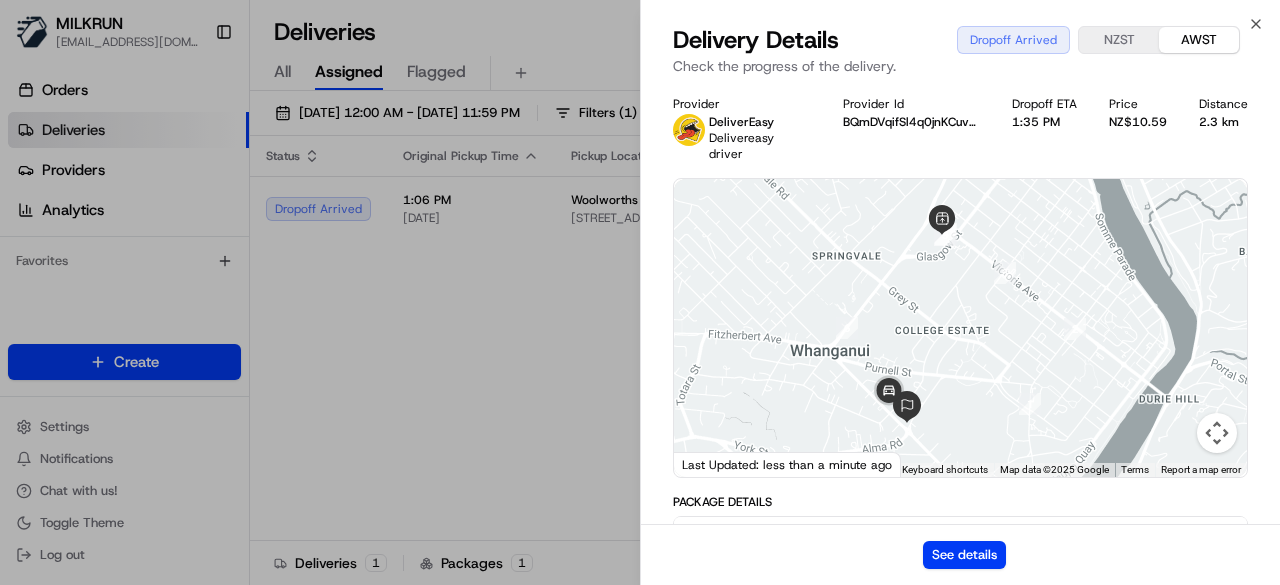 click on "See details" at bounding box center (960, 554) 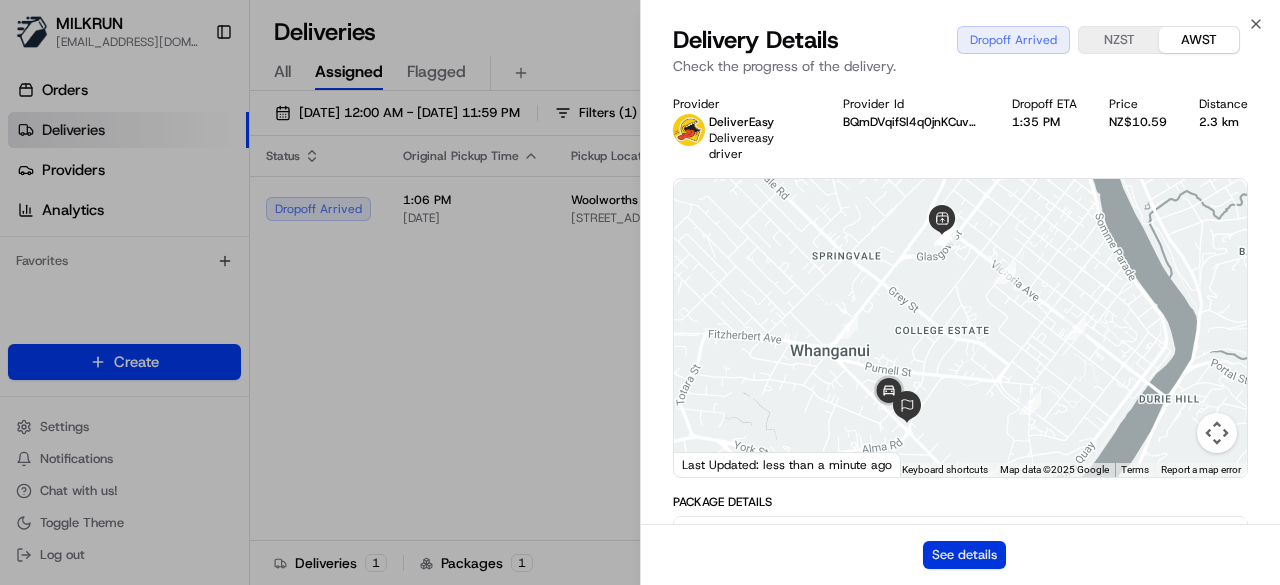 click on "See details" at bounding box center [964, 555] 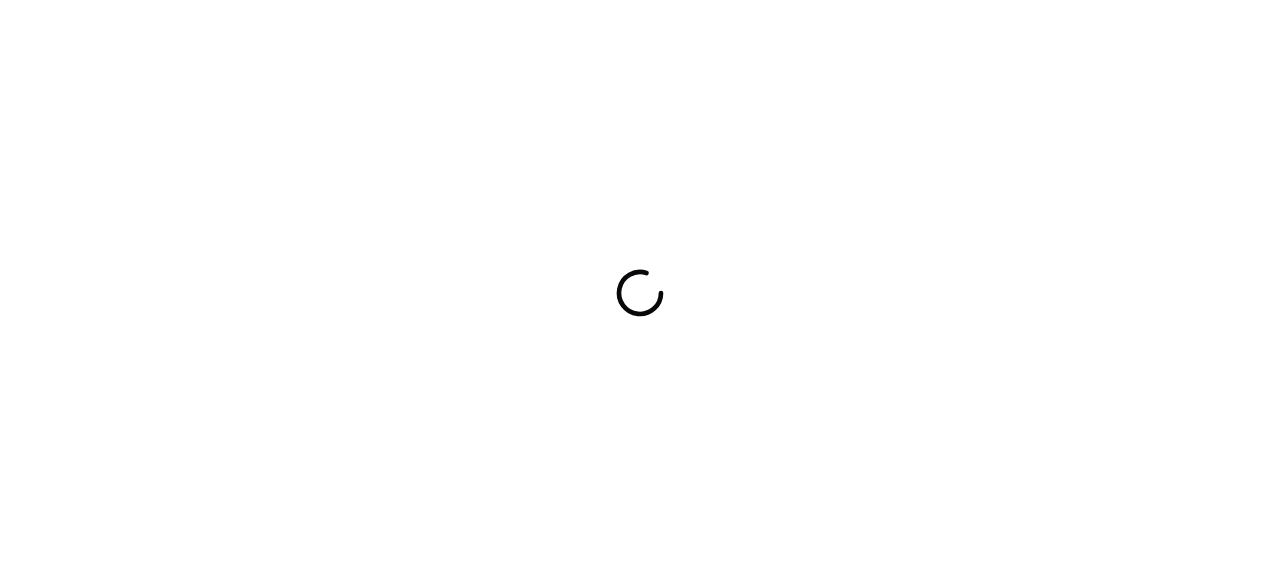 scroll, scrollTop: 0, scrollLeft: 0, axis: both 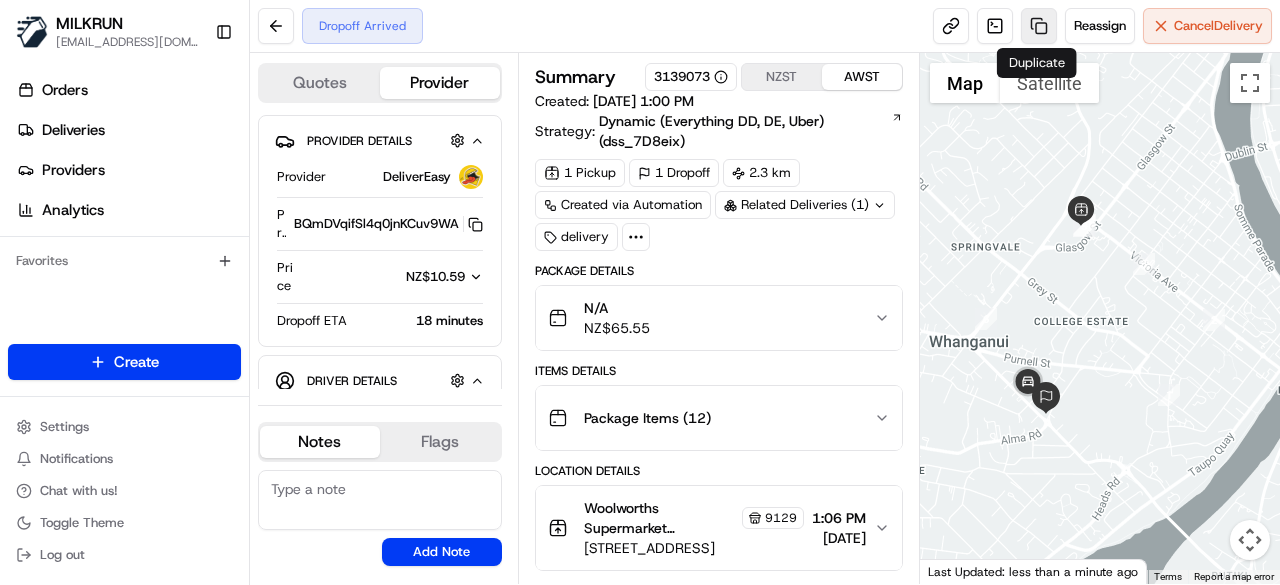 click at bounding box center (1039, 26) 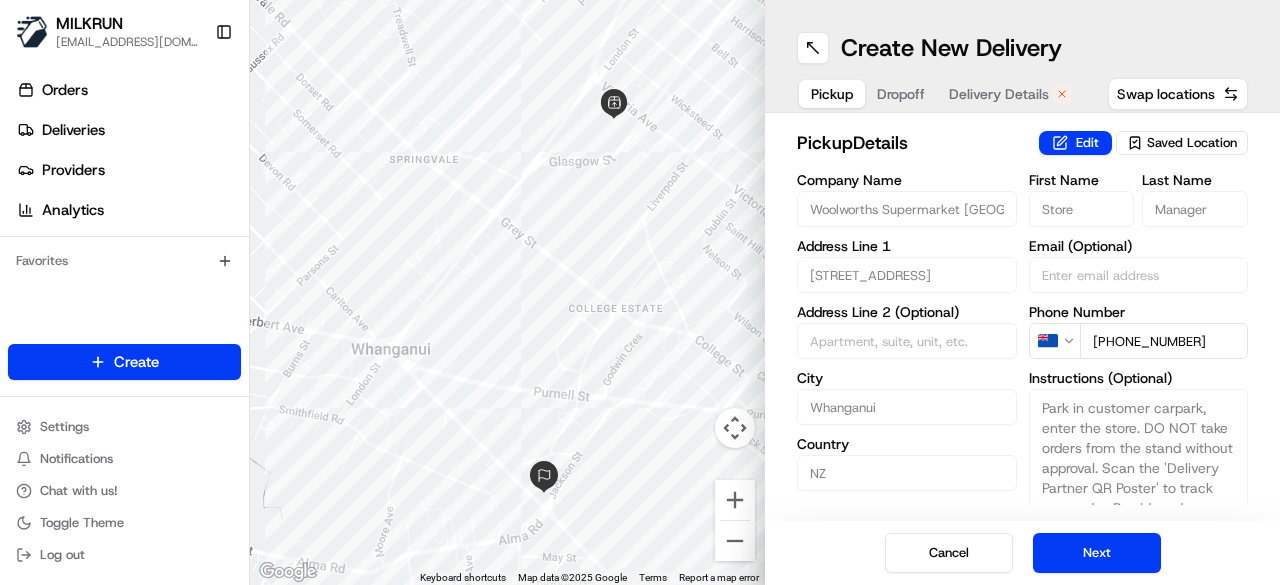 click on "Delivery Details" at bounding box center [999, 94] 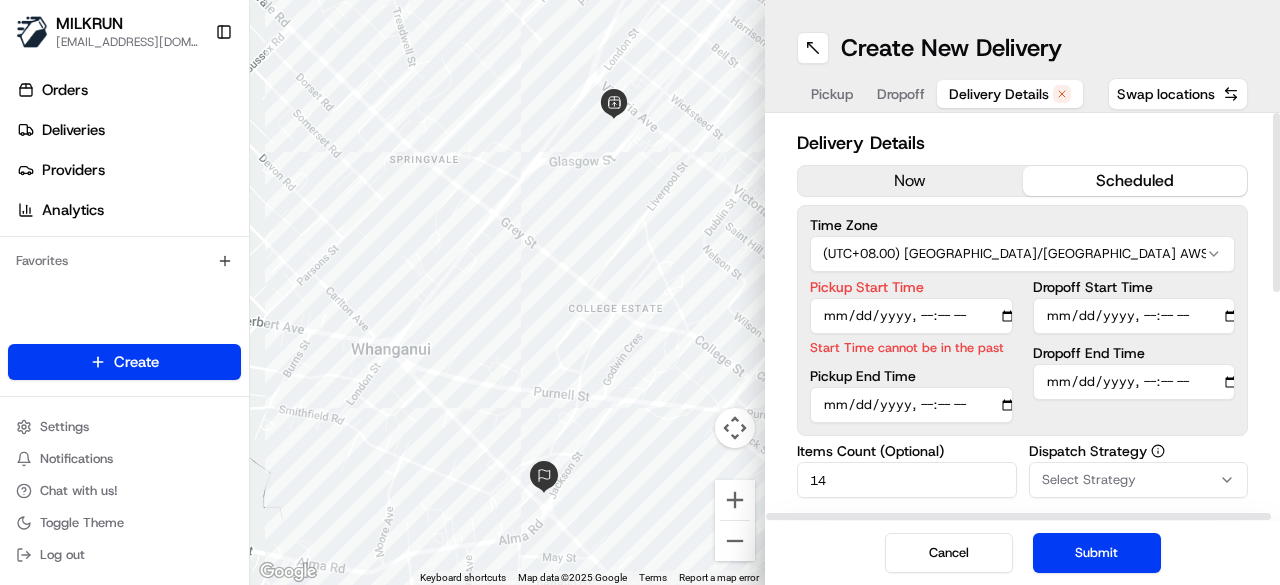 click on "now" at bounding box center [910, 181] 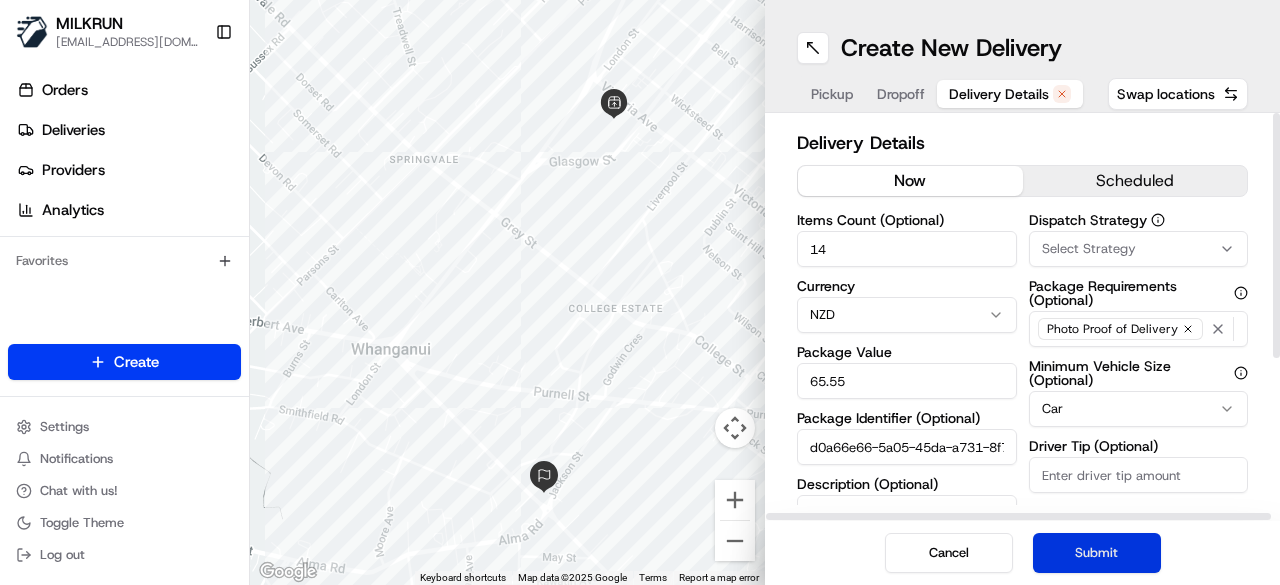 click on "Submit" at bounding box center [1097, 553] 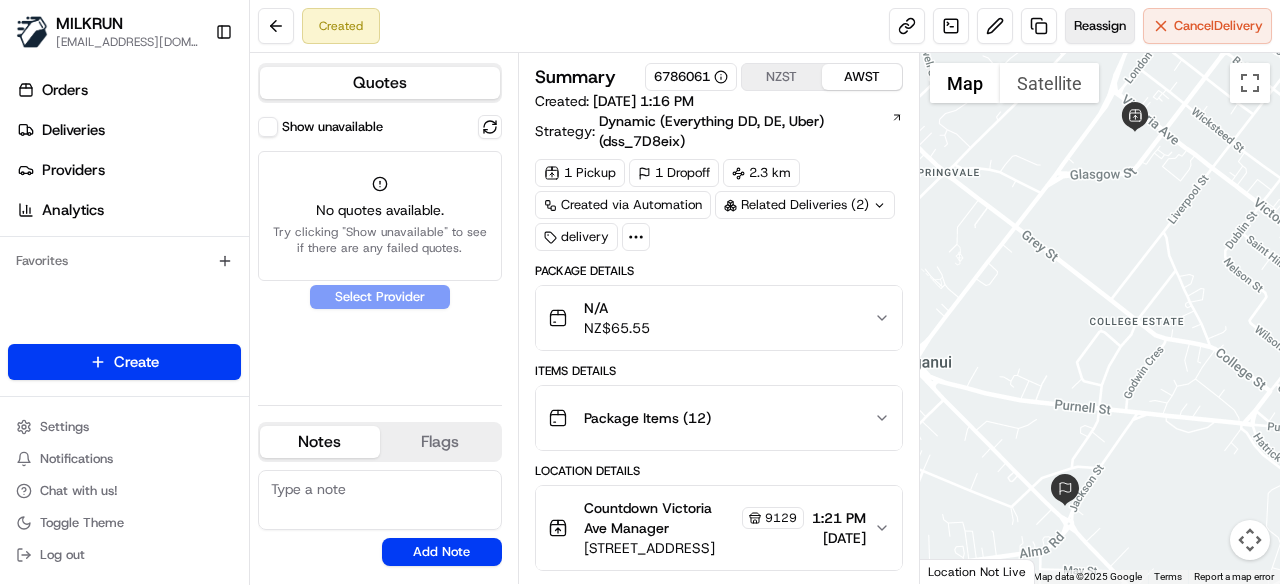 click on "Reassign" at bounding box center [1100, 26] 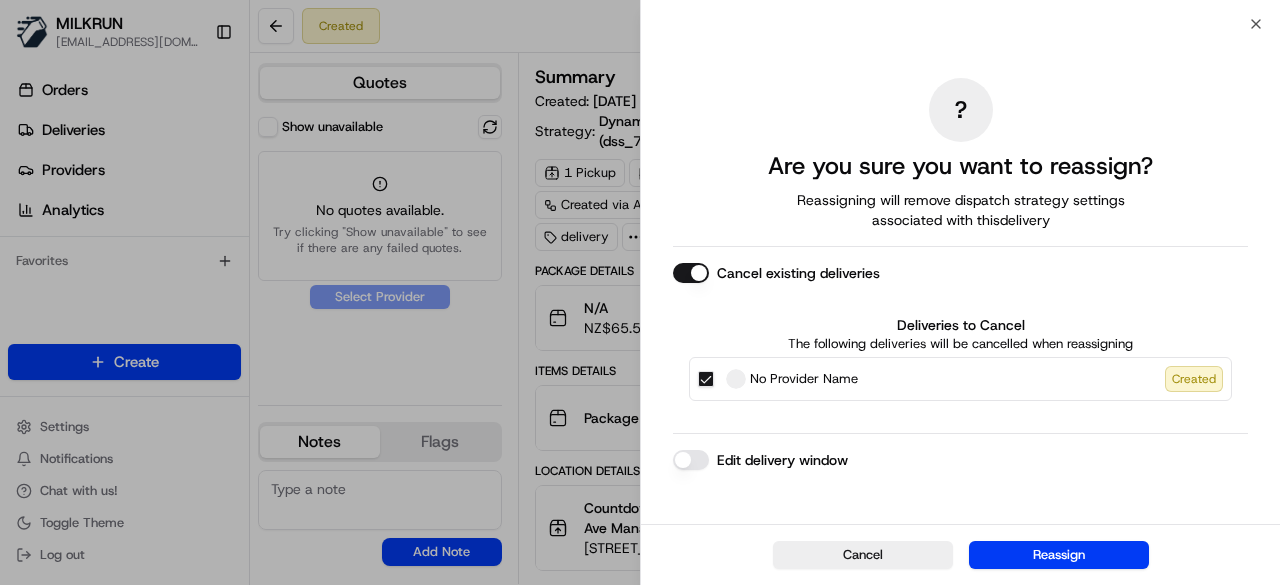 click on "Reassign" at bounding box center [1059, 555] 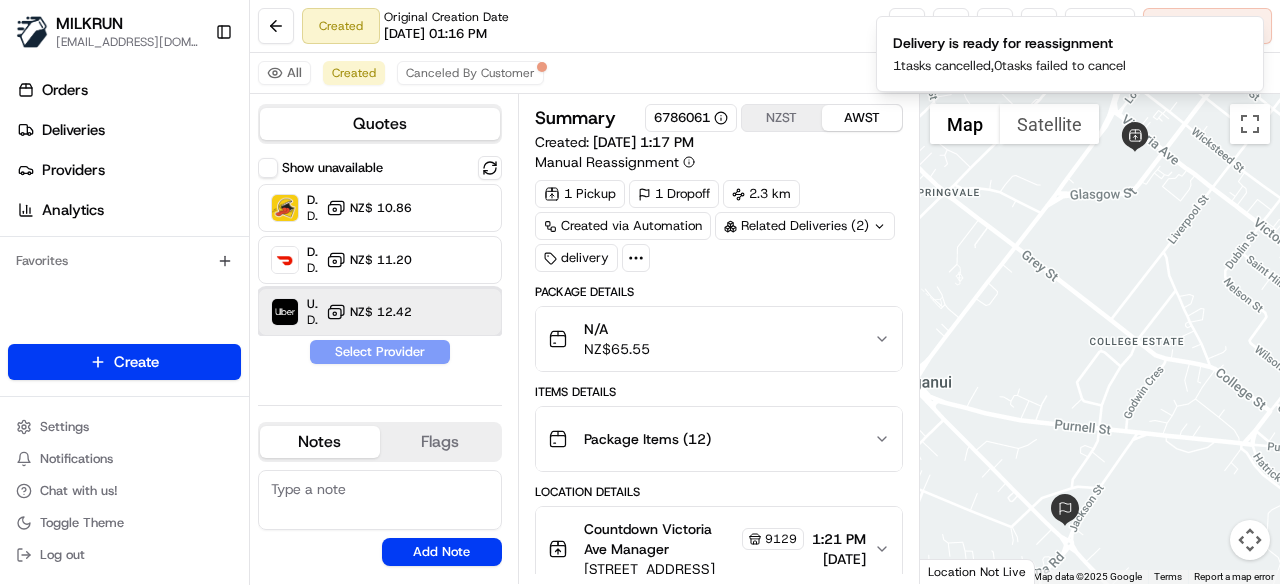 click at bounding box center [468, 312] 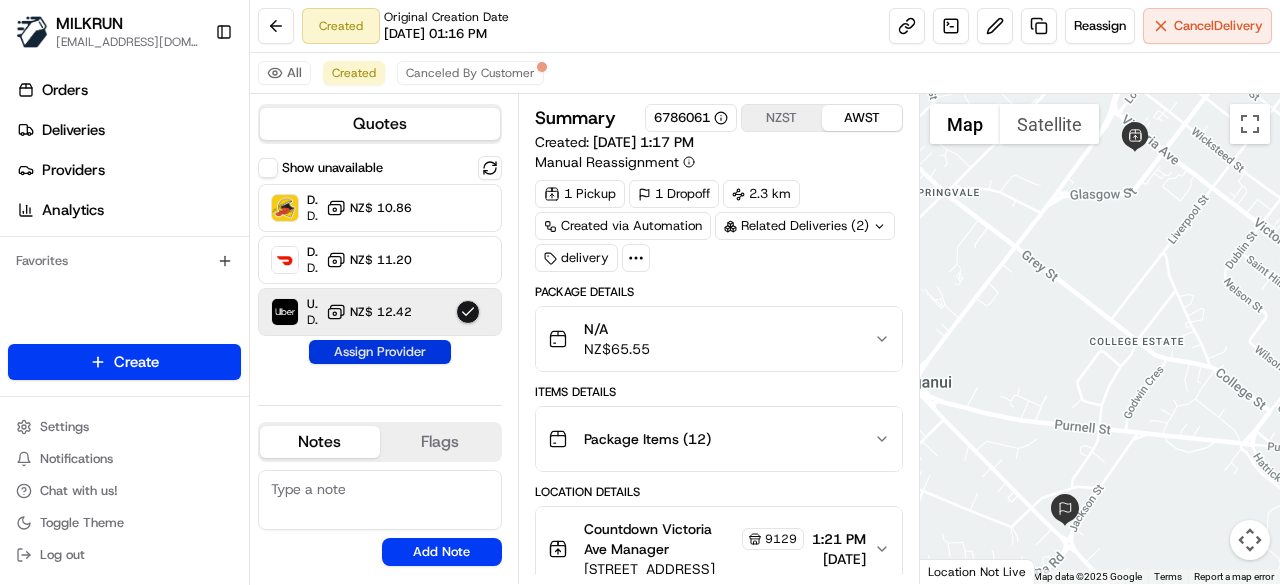 click on "Assign Provider" at bounding box center (380, 352) 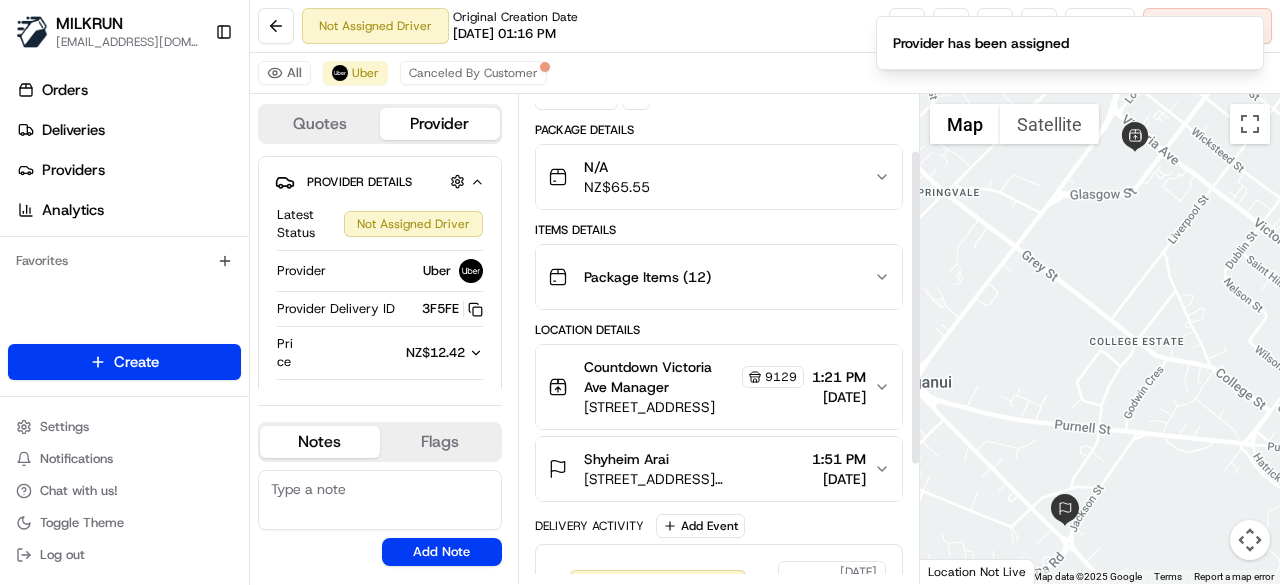 scroll, scrollTop: 184, scrollLeft: 0, axis: vertical 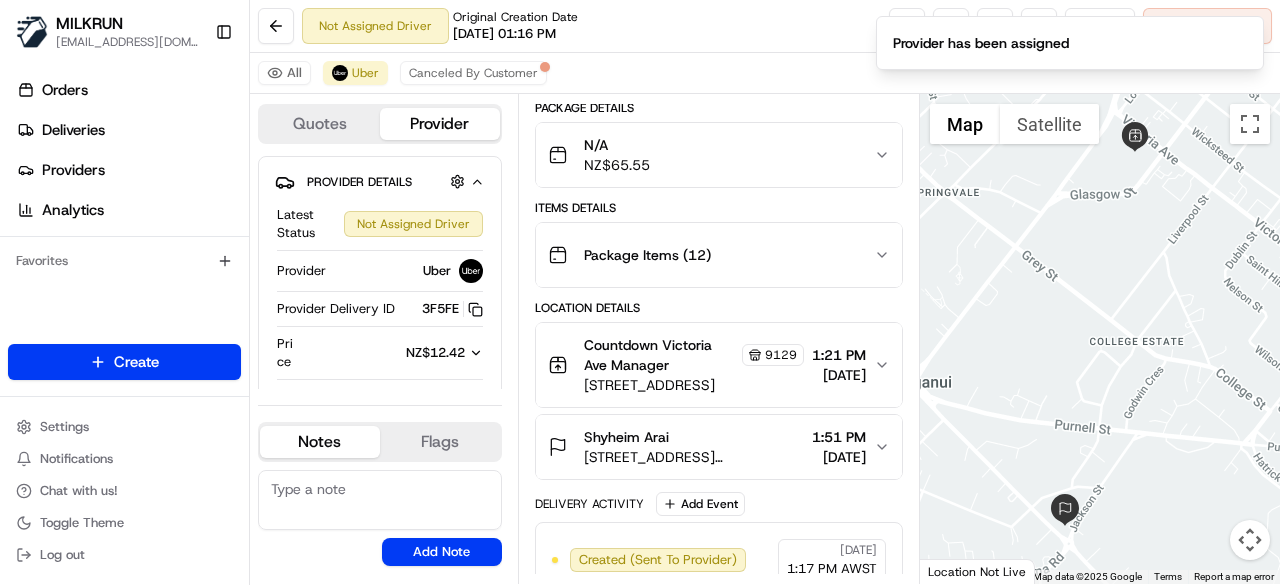 type 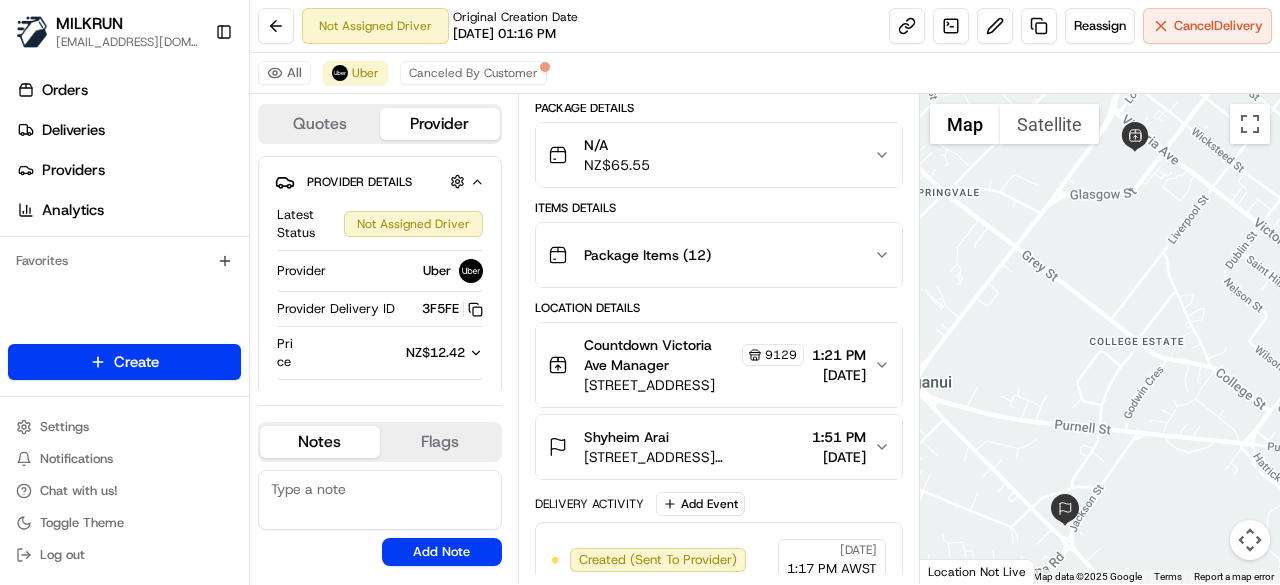 click on "Orders Deliveries Providers Analytics Favorites" at bounding box center (124, 212) 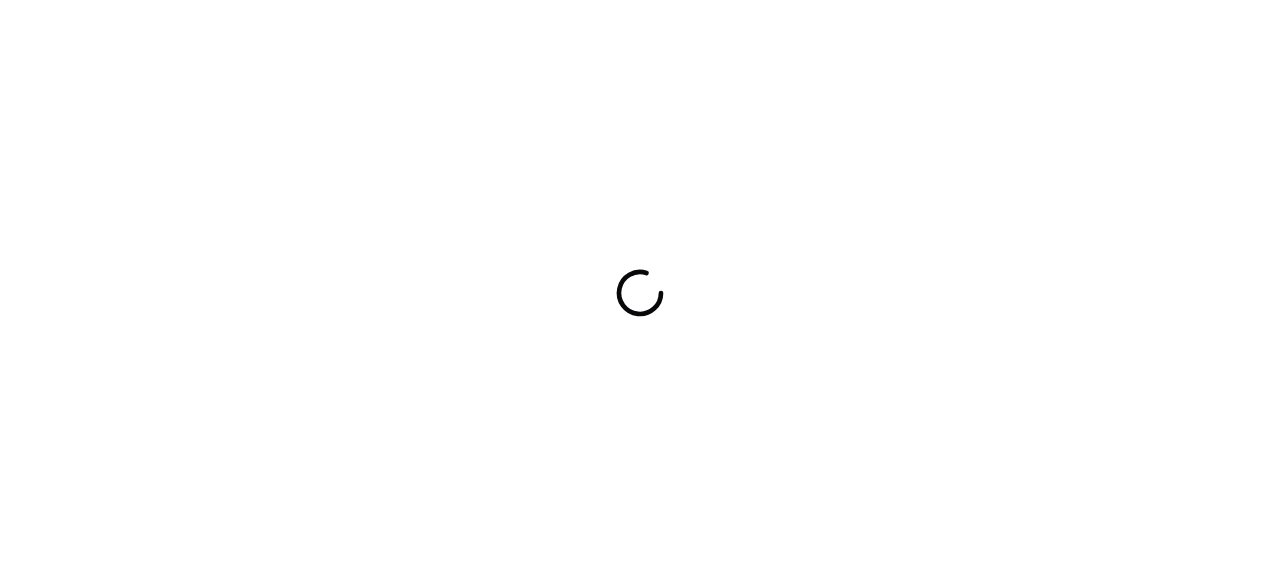 scroll, scrollTop: 0, scrollLeft: 0, axis: both 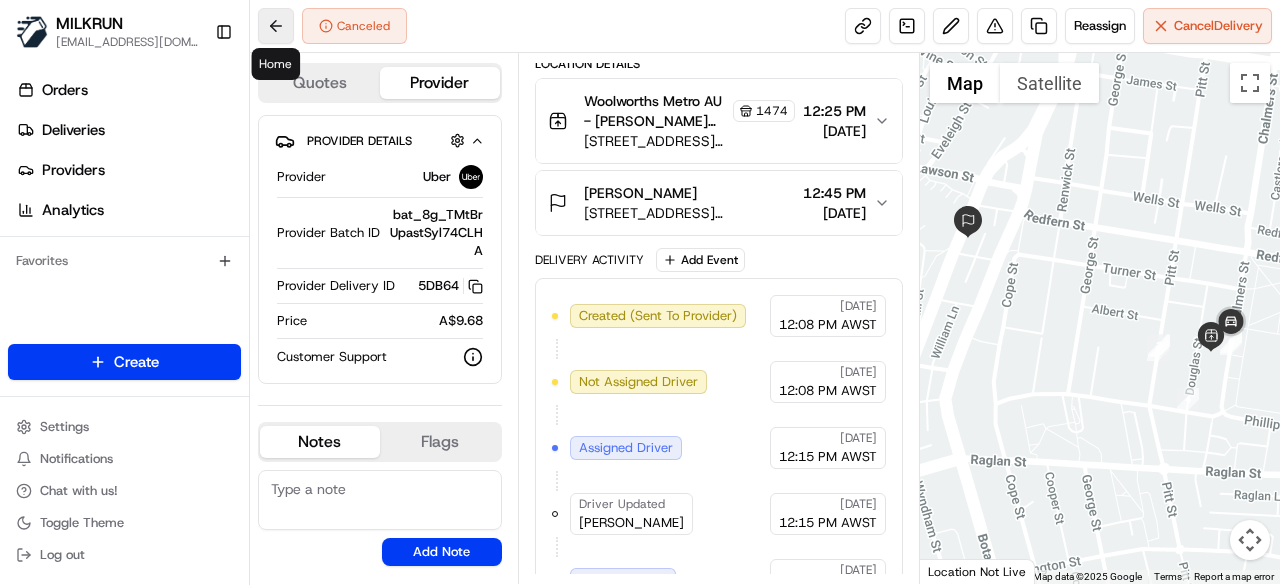 click at bounding box center (276, 26) 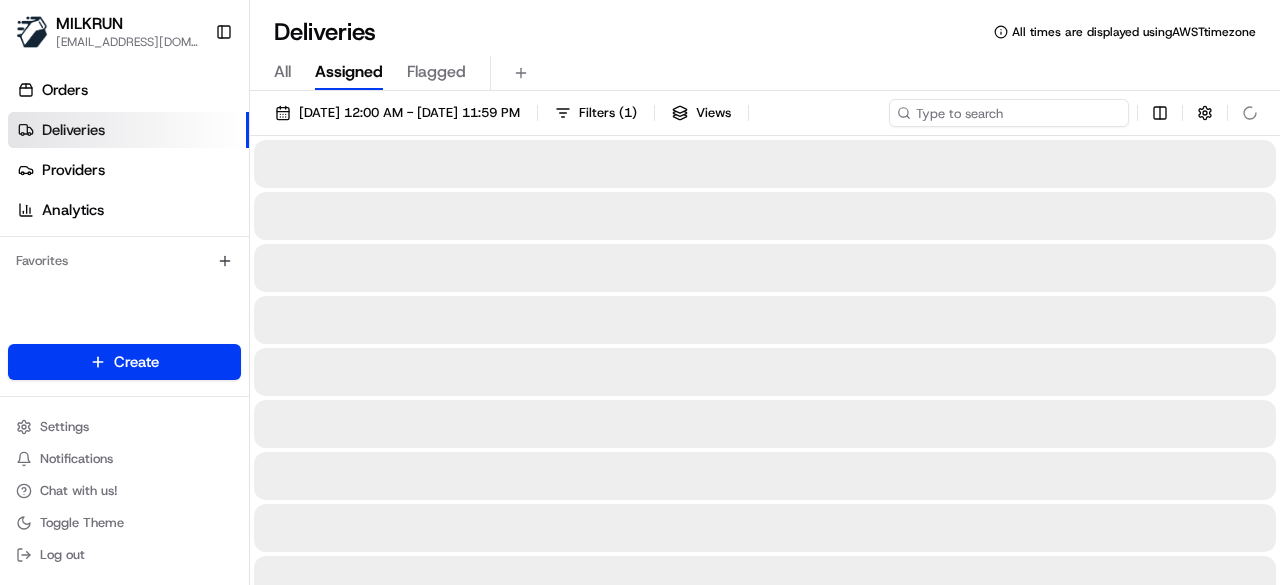 click at bounding box center [1009, 113] 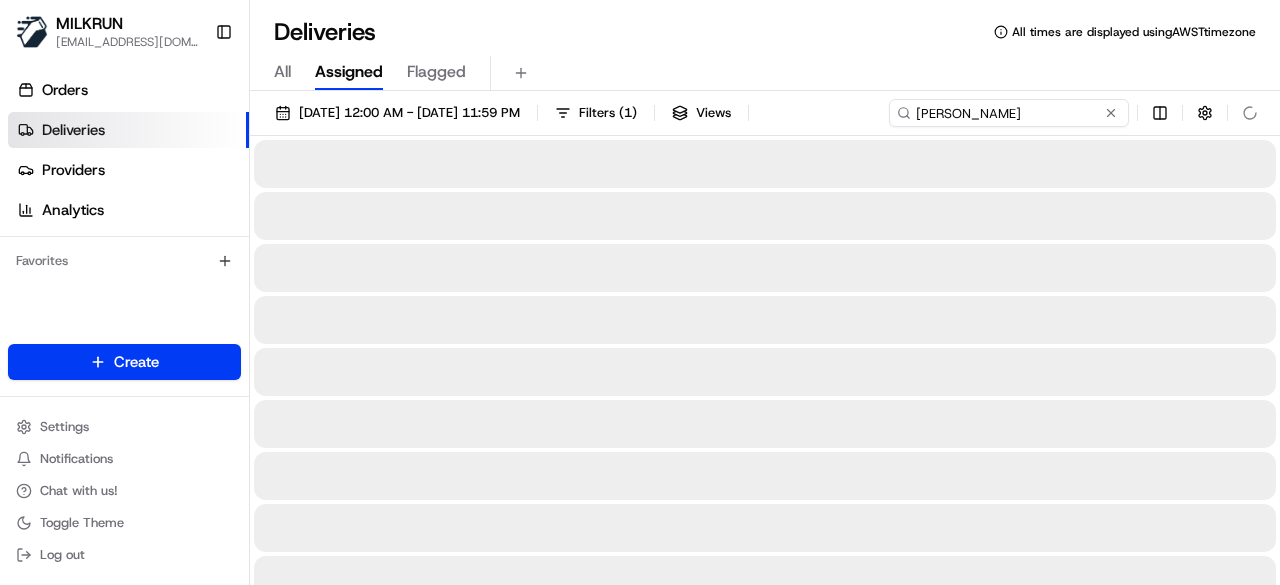 type on "[PERSON_NAME]" 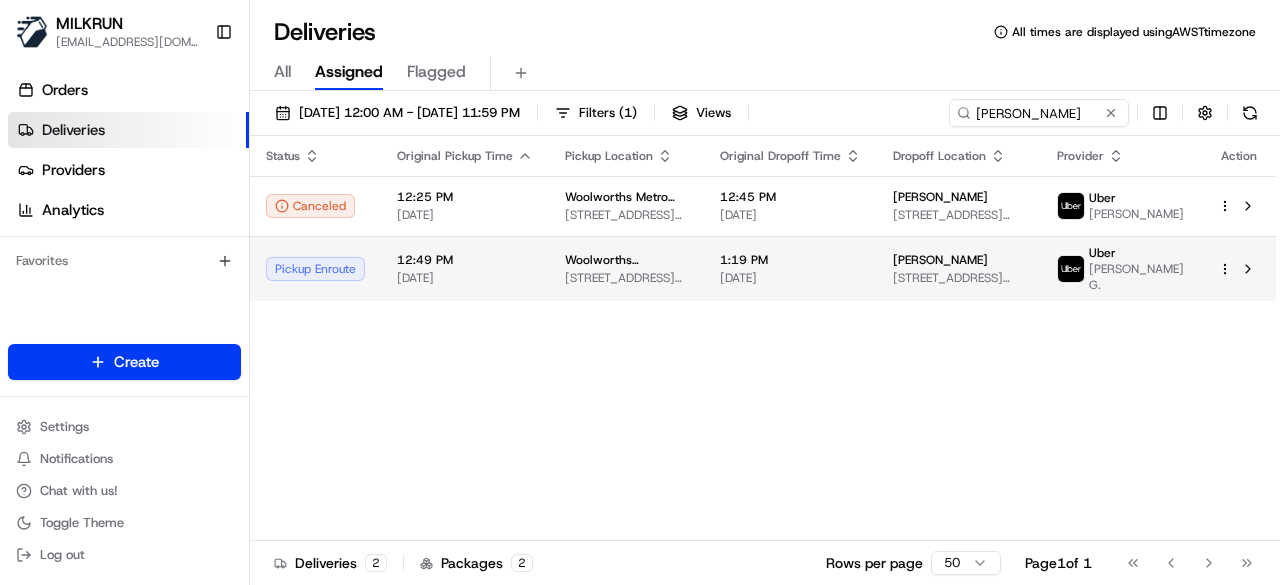 click on "Woolworths [PERSON_NAME]" at bounding box center [626, 260] 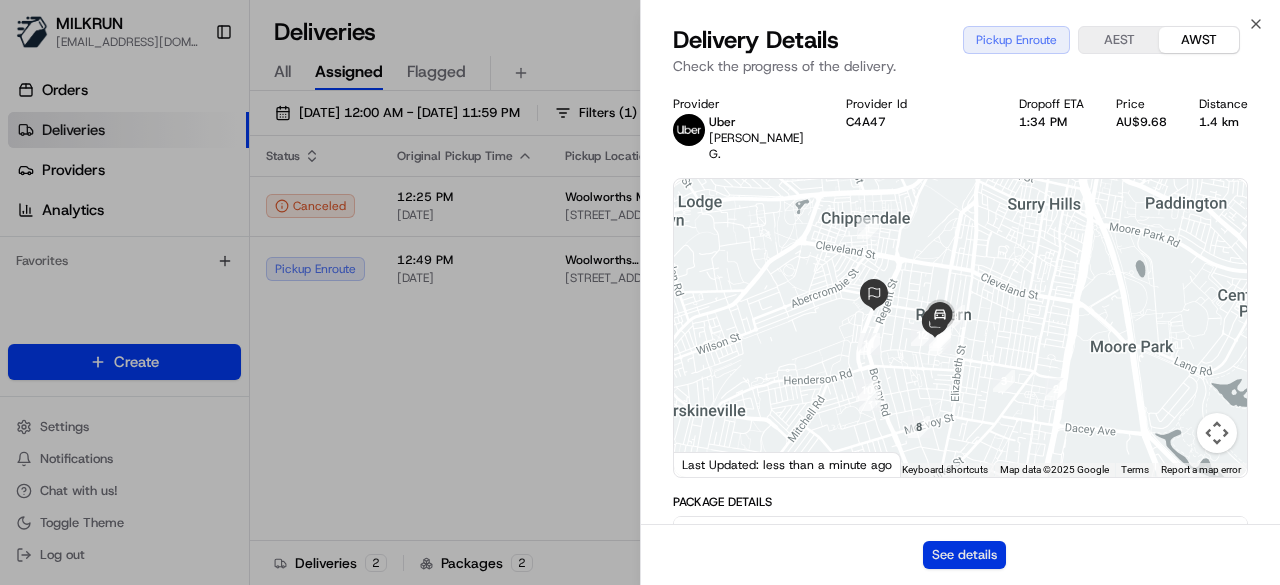 click on "See details" at bounding box center [964, 555] 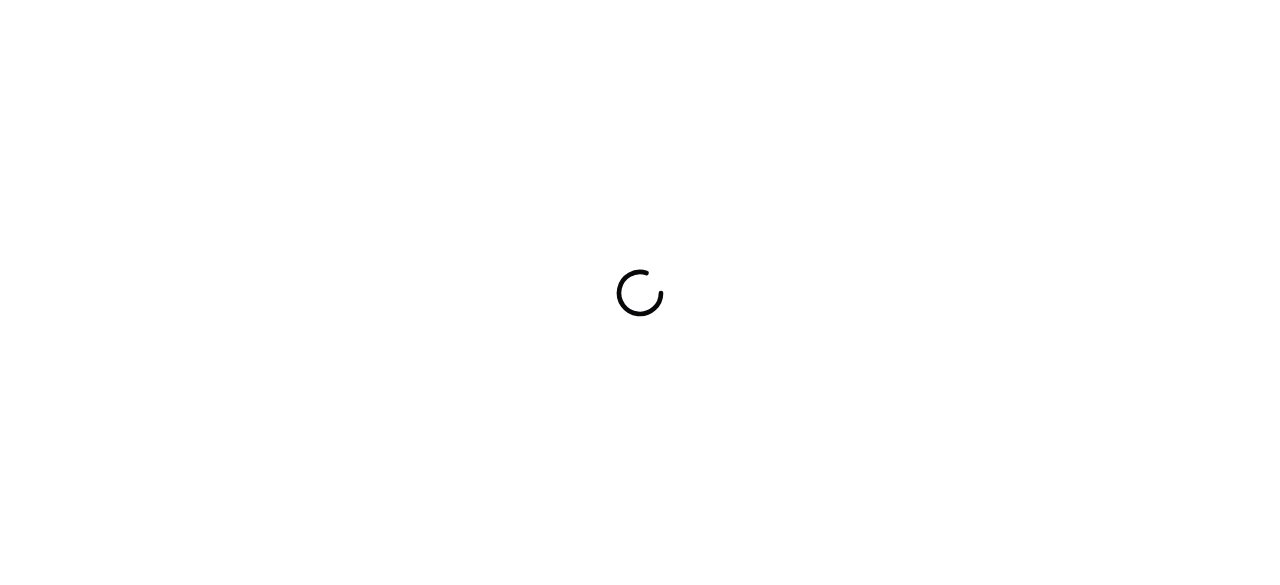 scroll, scrollTop: 0, scrollLeft: 0, axis: both 